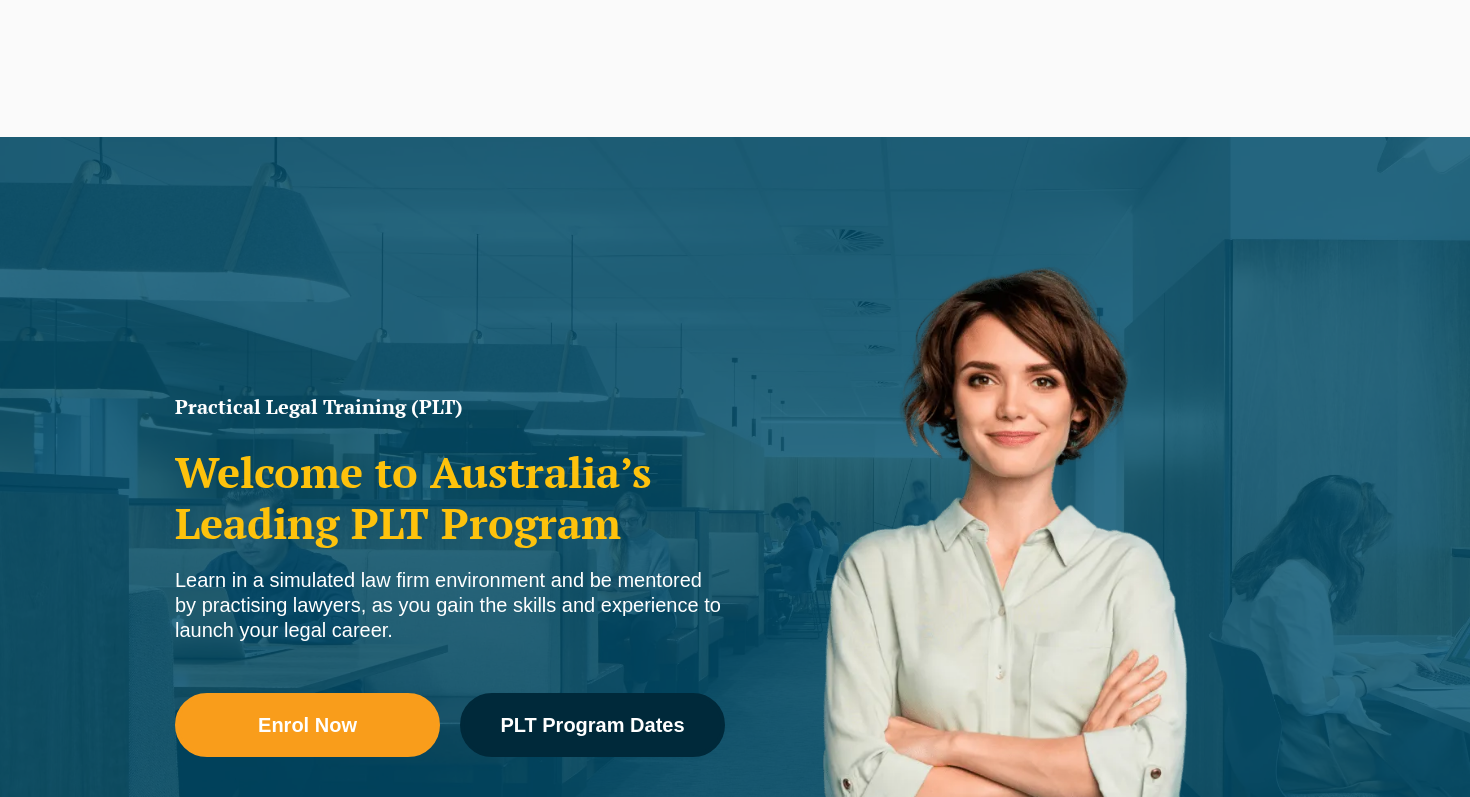 scroll, scrollTop: 0, scrollLeft: 0, axis: both 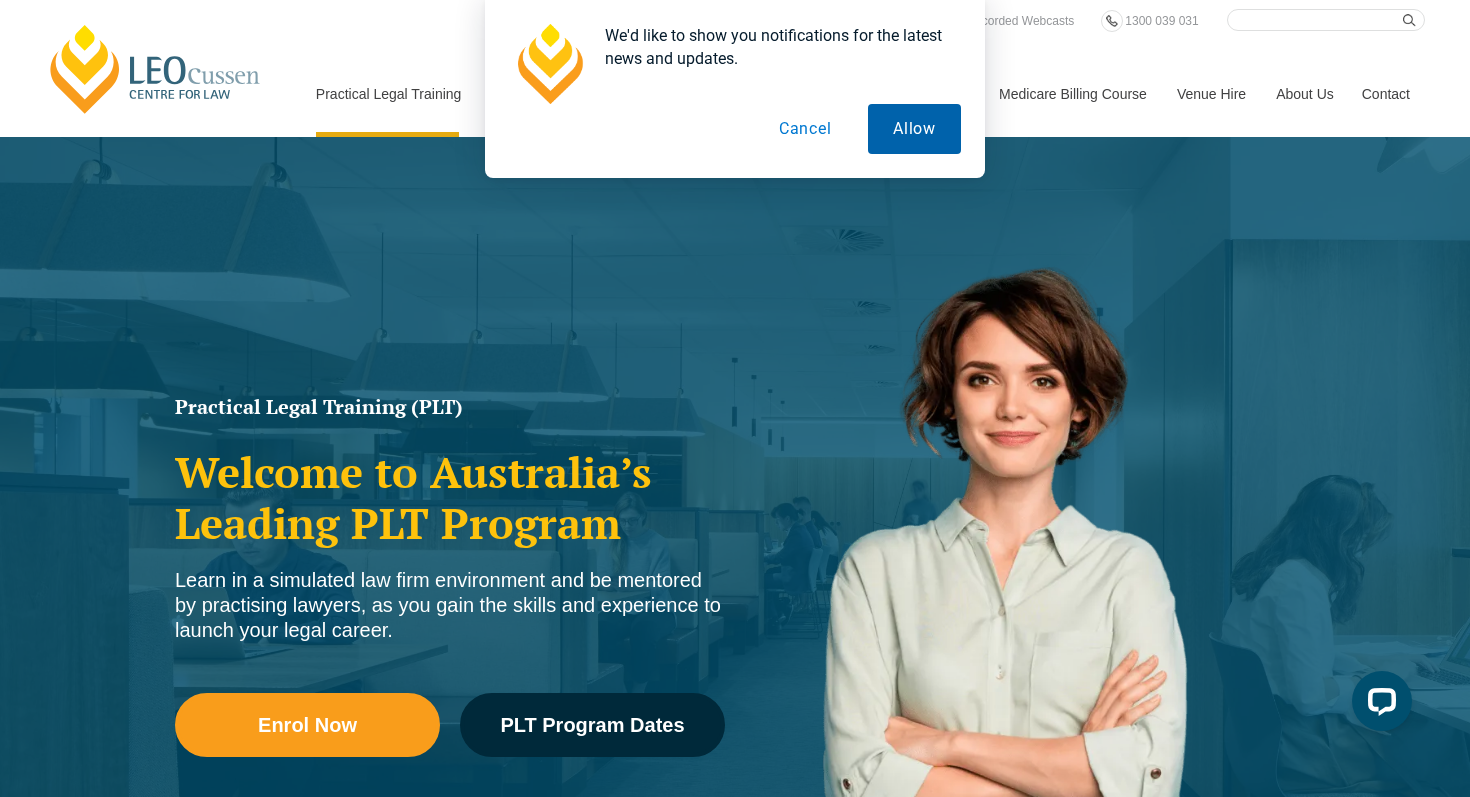 click on "Allow" at bounding box center [914, 129] 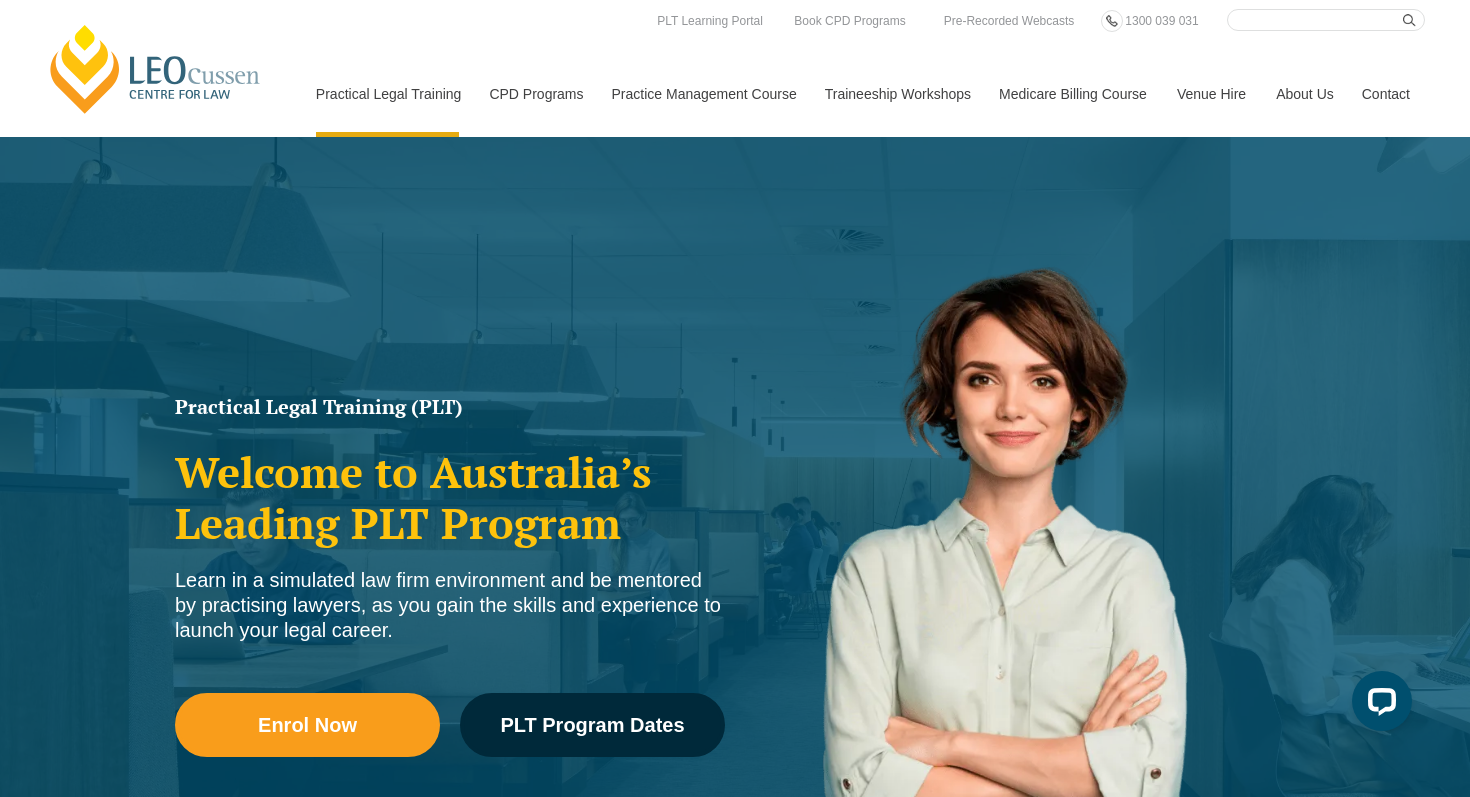 click on "Enrol Now" at bounding box center [307, 725] 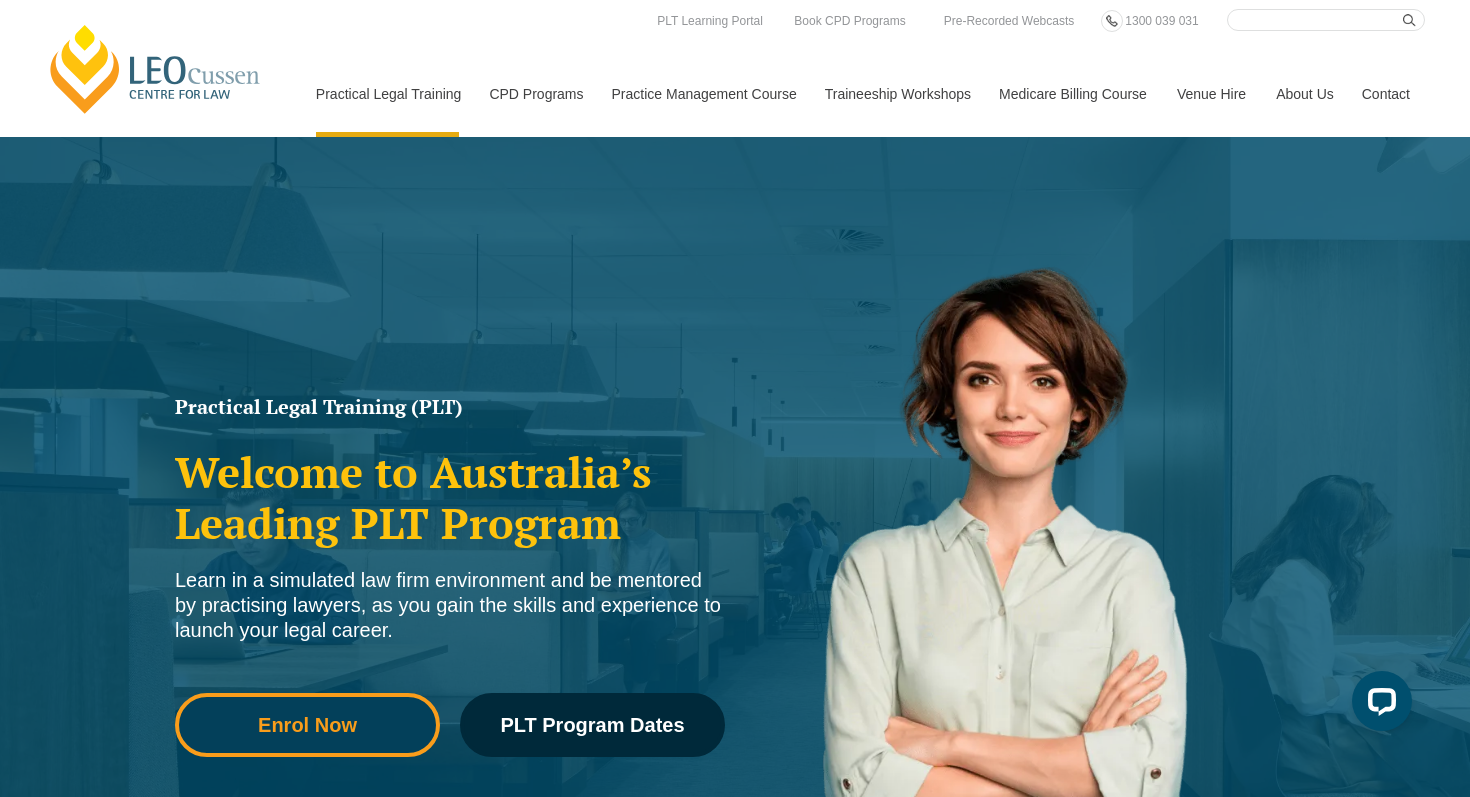 click on "Enrol Now" at bounding box center [307, 725] 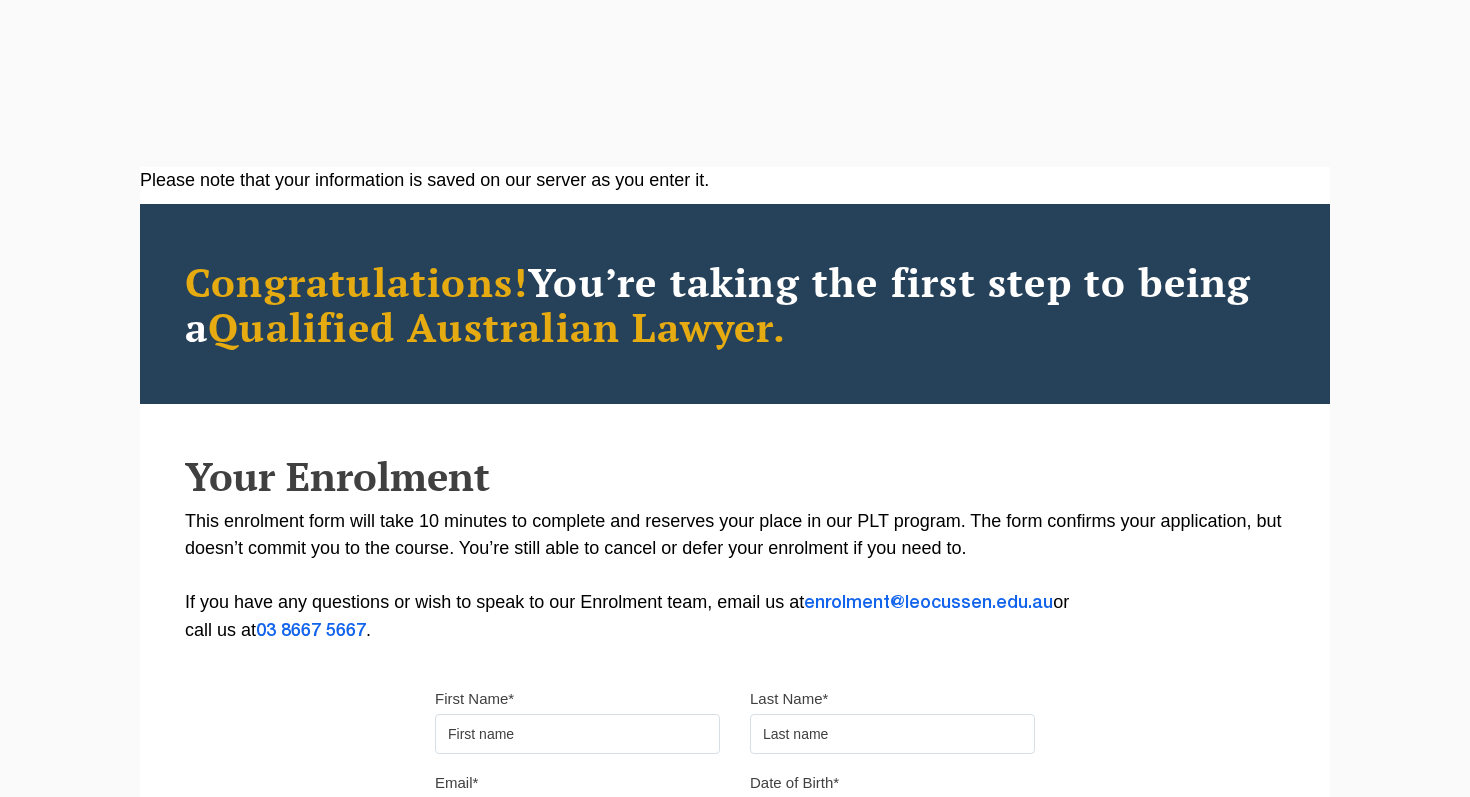 scroll, scrollTop: 0, scrollLeft: 0, axis: both 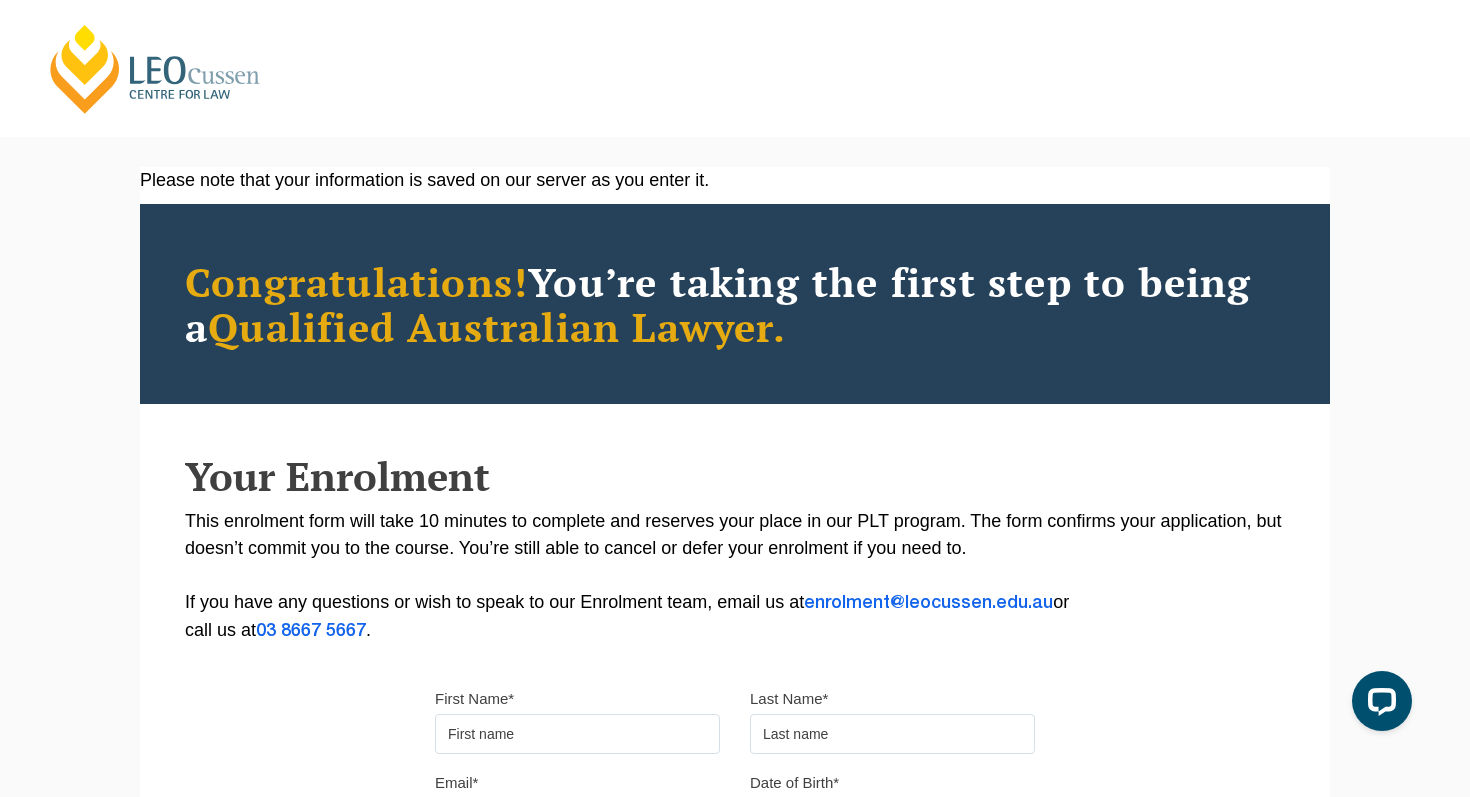 click on "Leo Cussen Centre for Law" at bounding box center [155, 69] 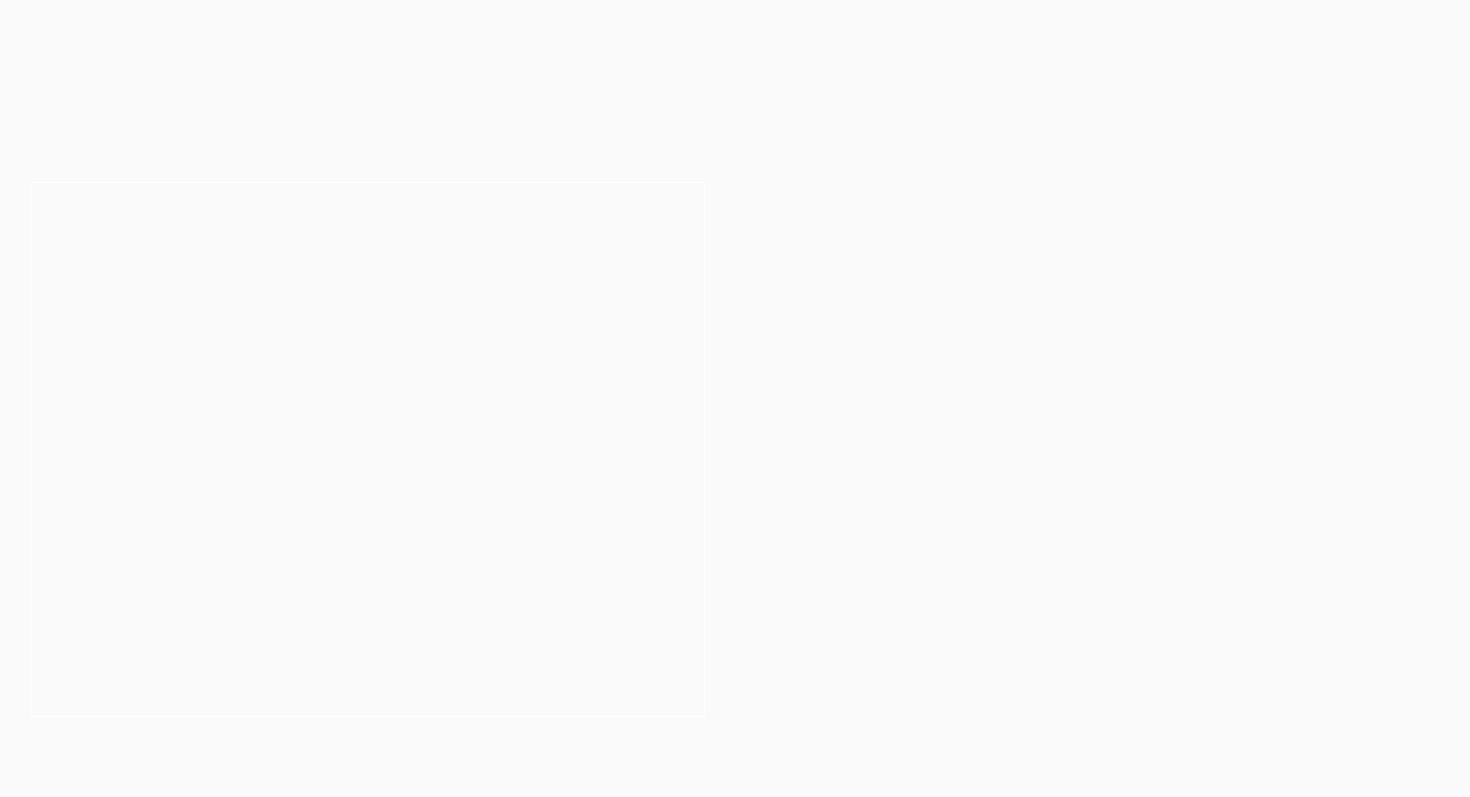 scroll, scrollTop: 0, scrollLeft: 0, axis: both 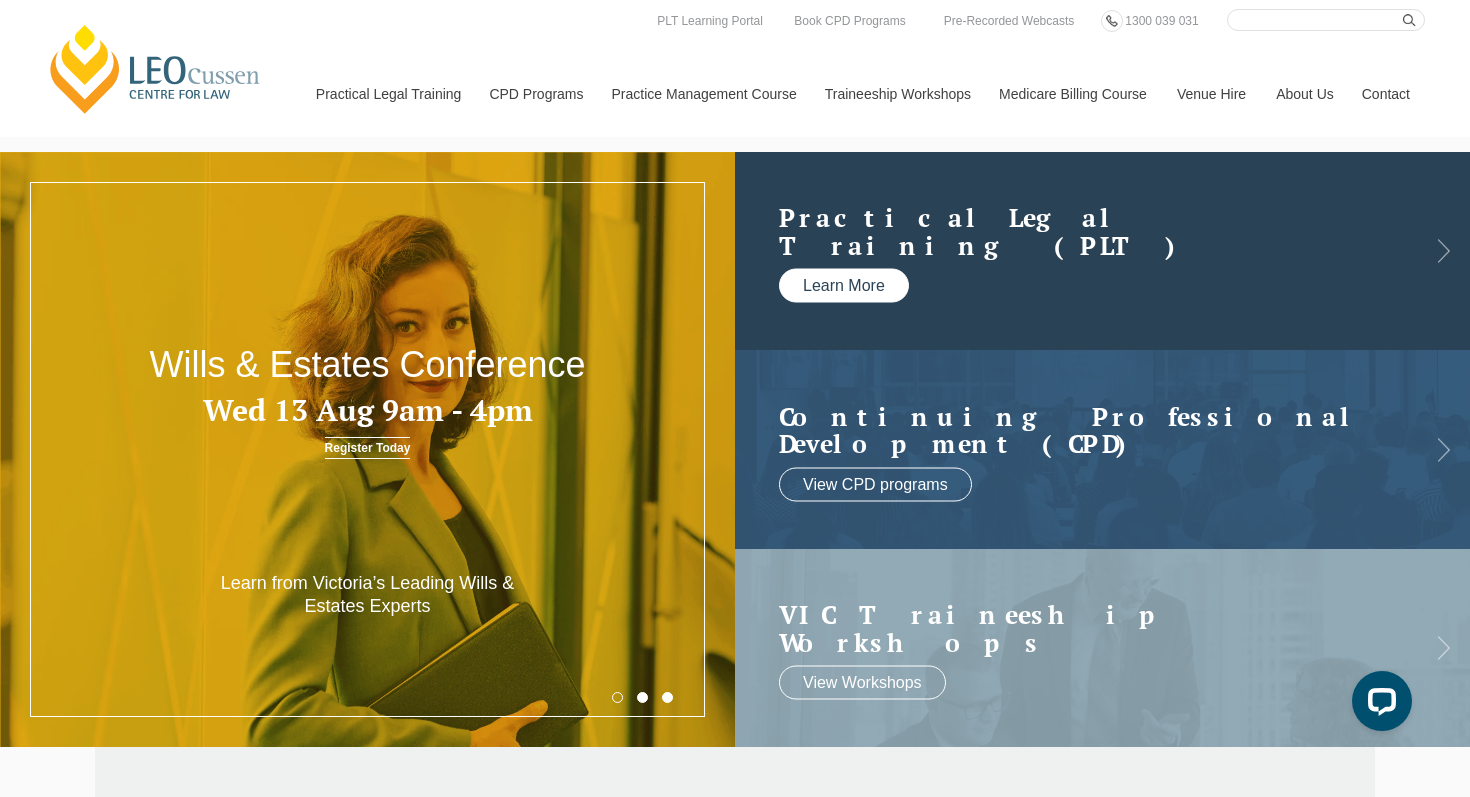 click on "Learn More" at bounding box center [844, 286] 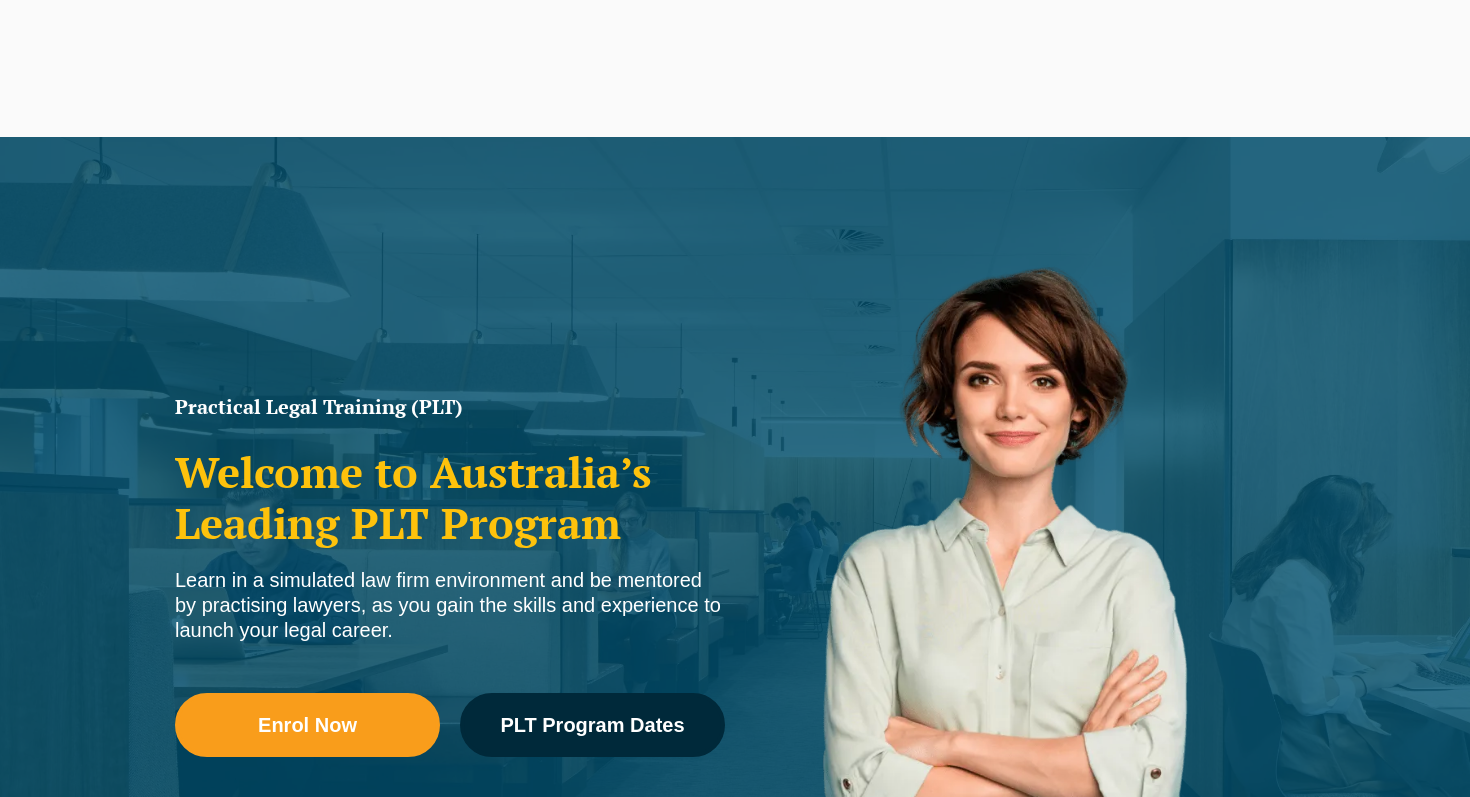 scroll, scrollTop: 0, scrollLeft: 0, axis: both 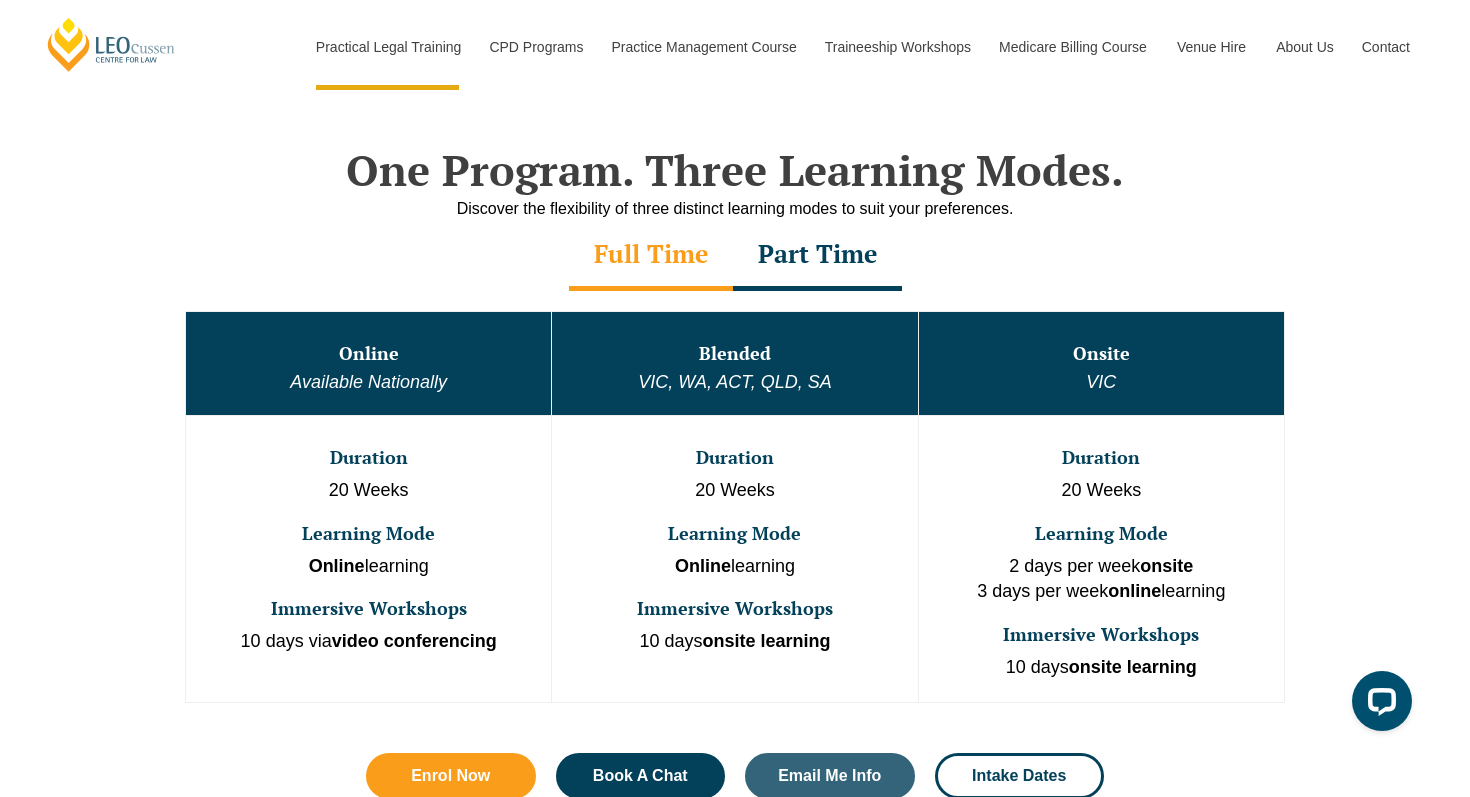 click on "Part Time" at bounding box center (817, 256) 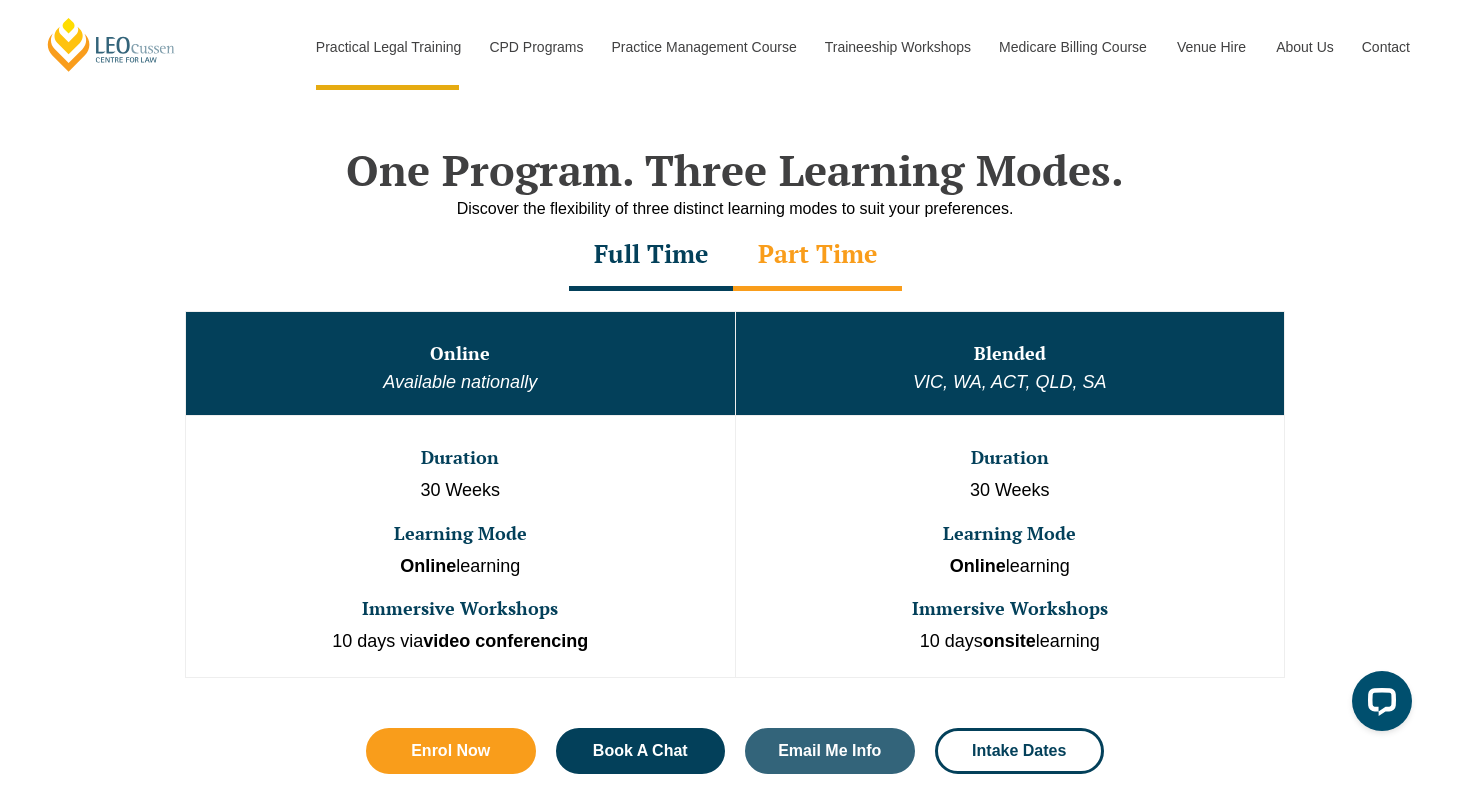 click on "Full Time" at bounding box center (651, 256) 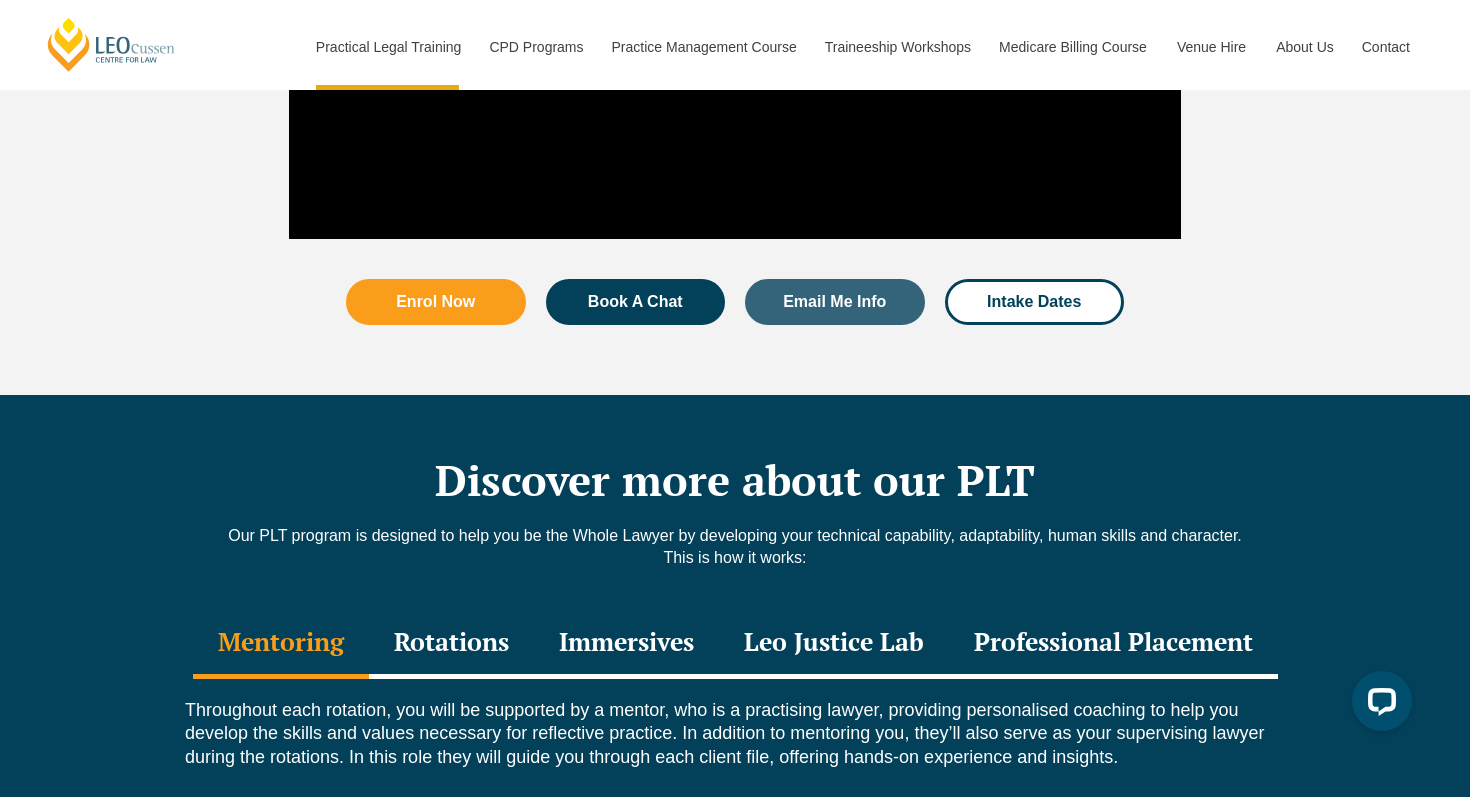 scroll, scrollTop: 2516, scrollLeft: 0, axis: vertical 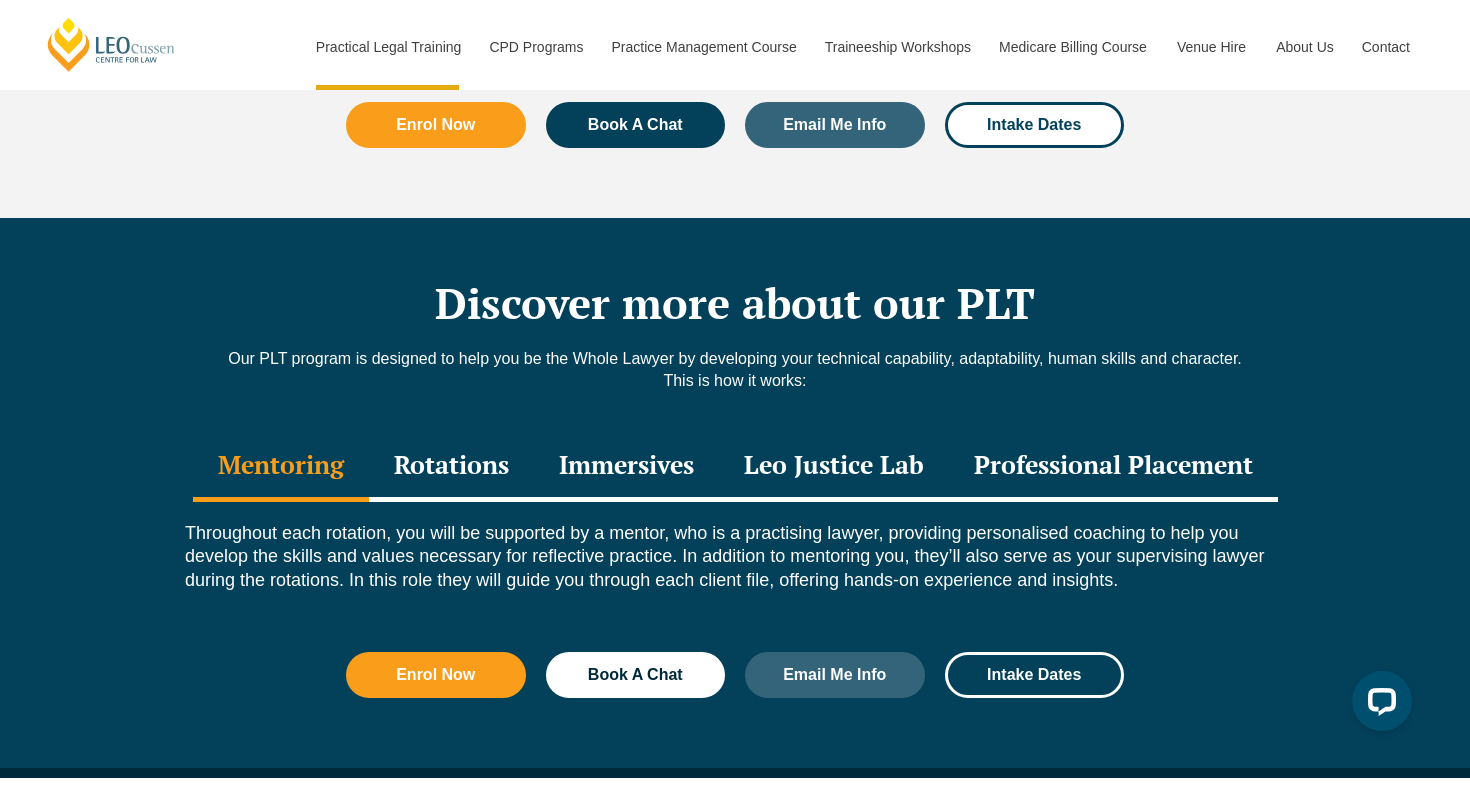 click on "Professional Placement" at bounding box center [1113, 467] 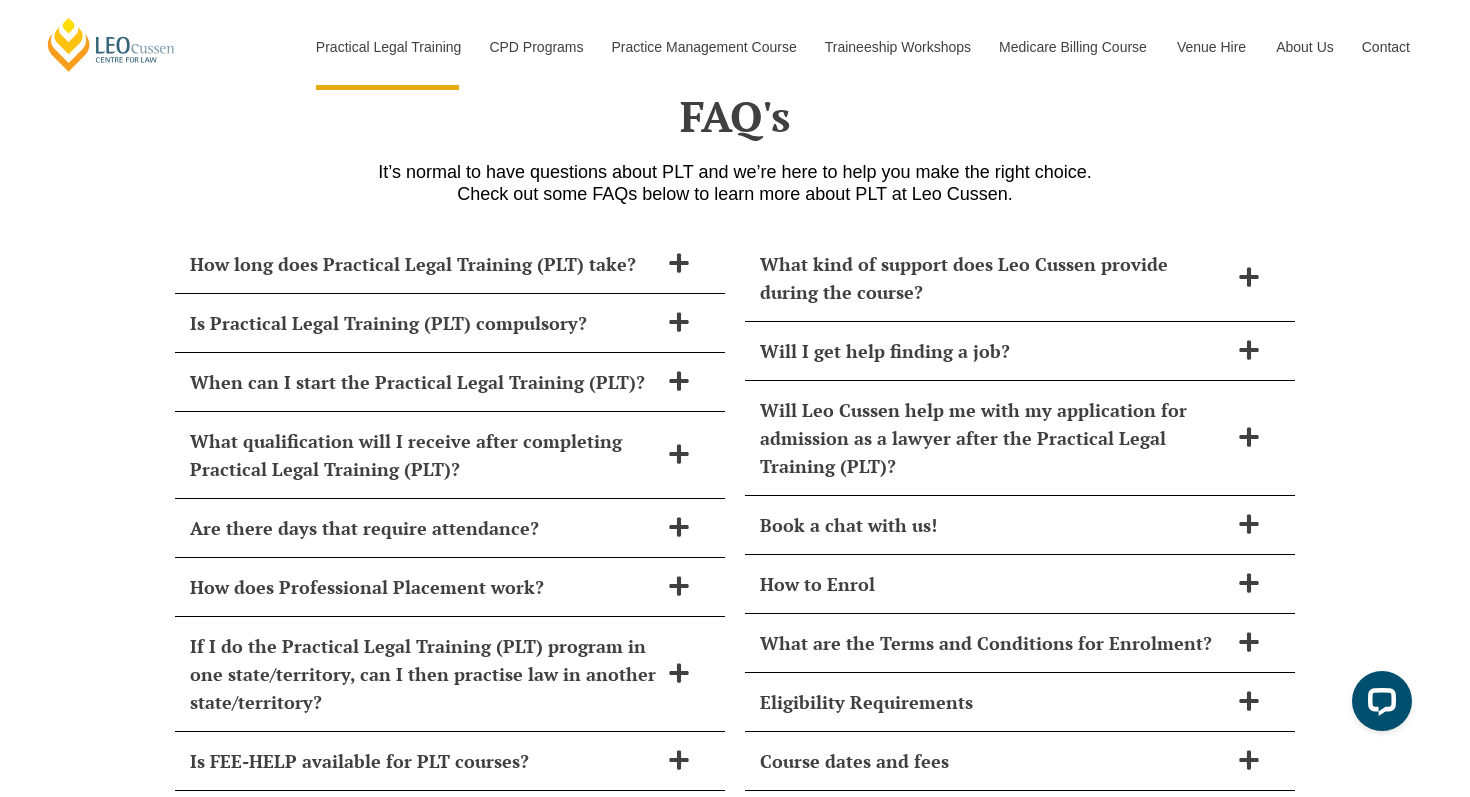 scroll, scrollTop: 8487, scrollLeft: 0, axis: vertical 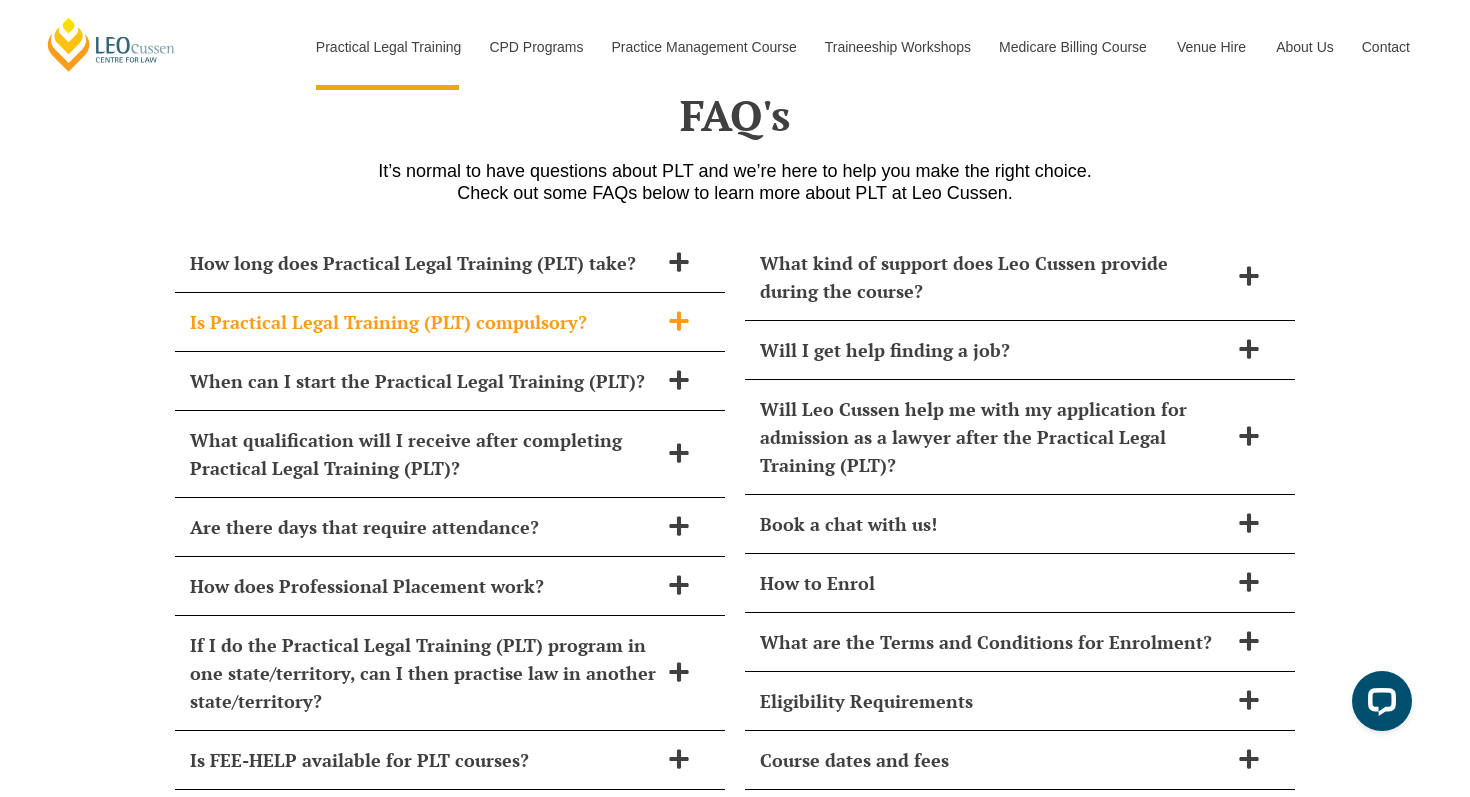 click at bounding box center (679, 322) 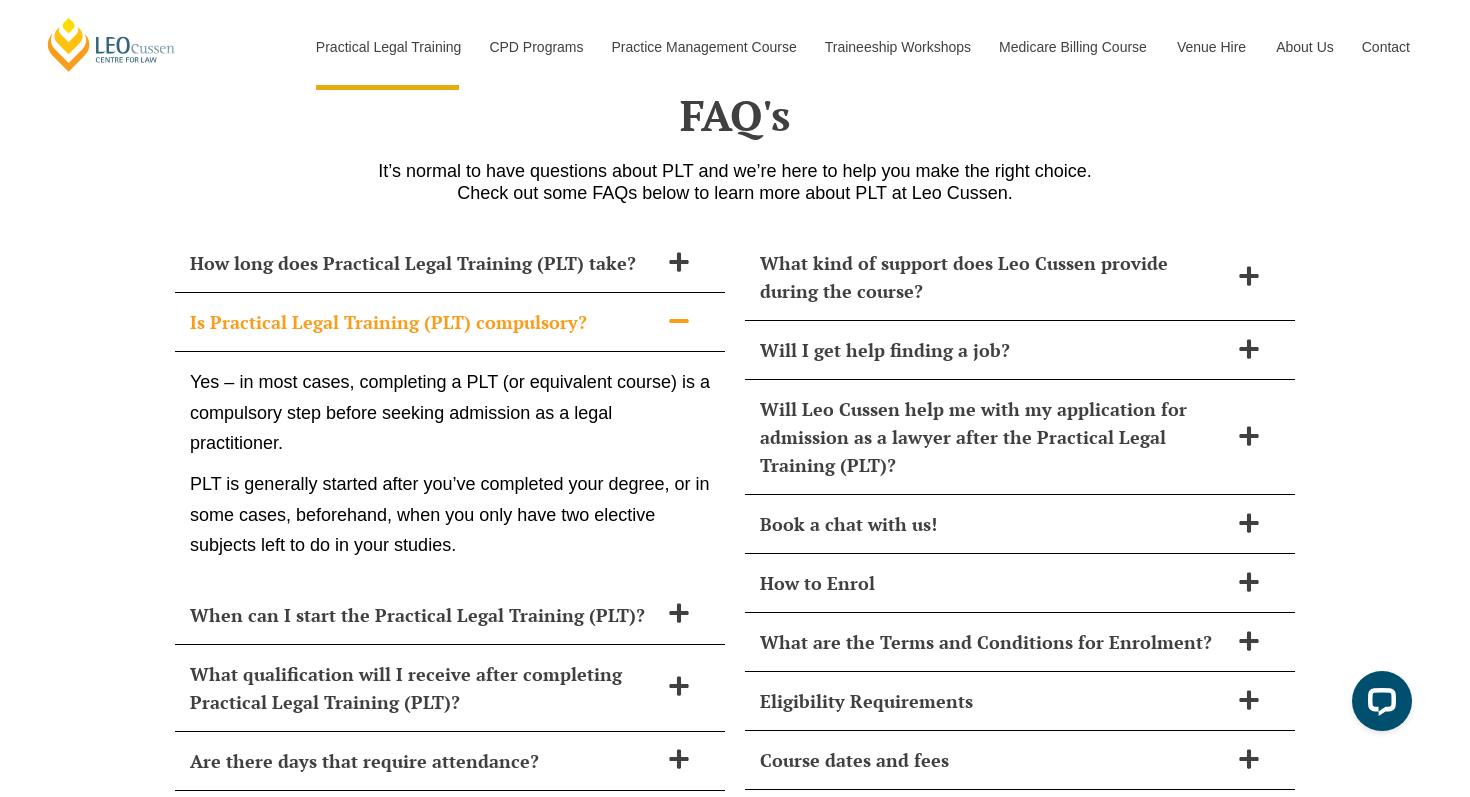 click at bounding box center [679, 322] 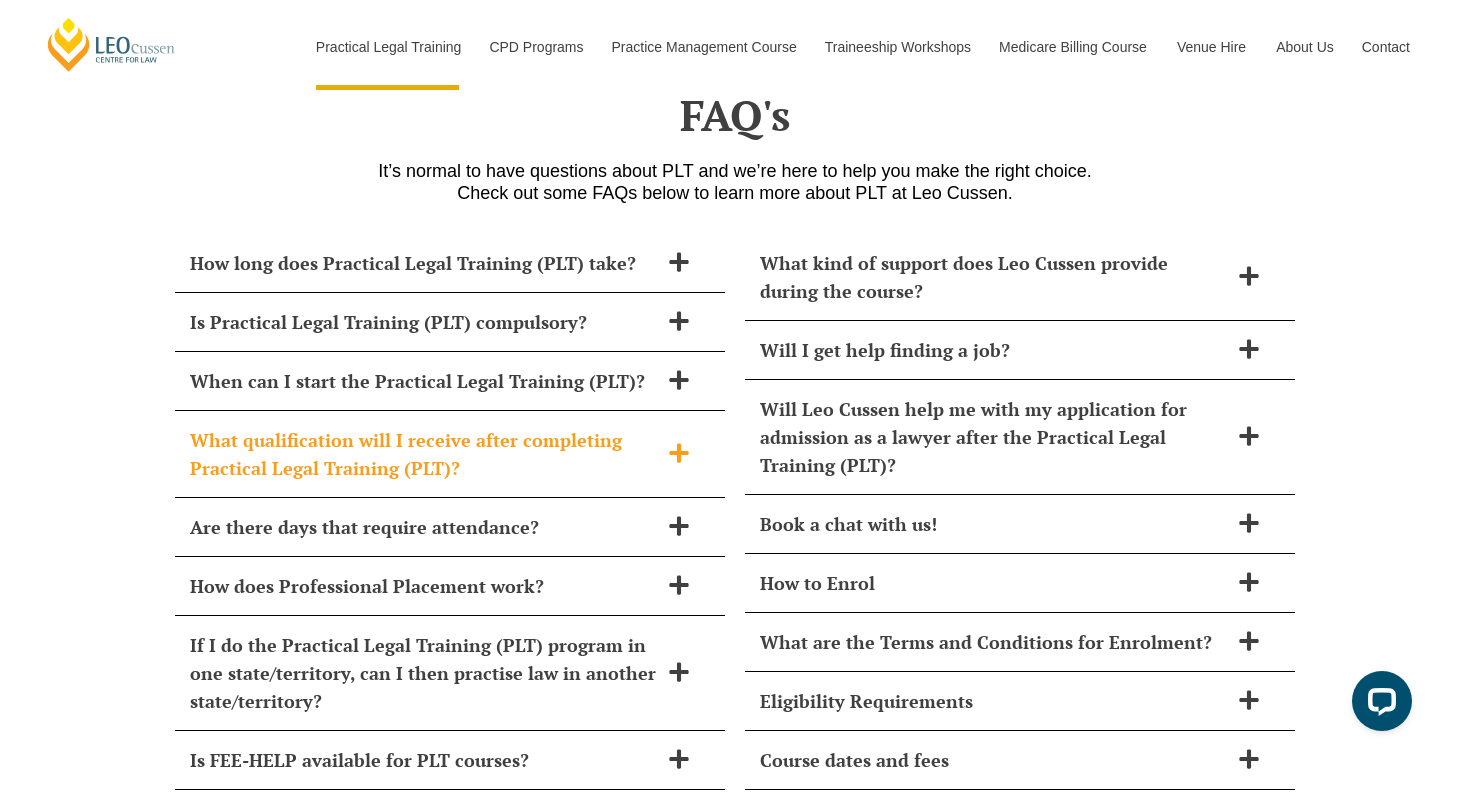 click on "What qualification will I receive after completing Practical Legal Training (PLT)?" at bounding box center (450, 454) 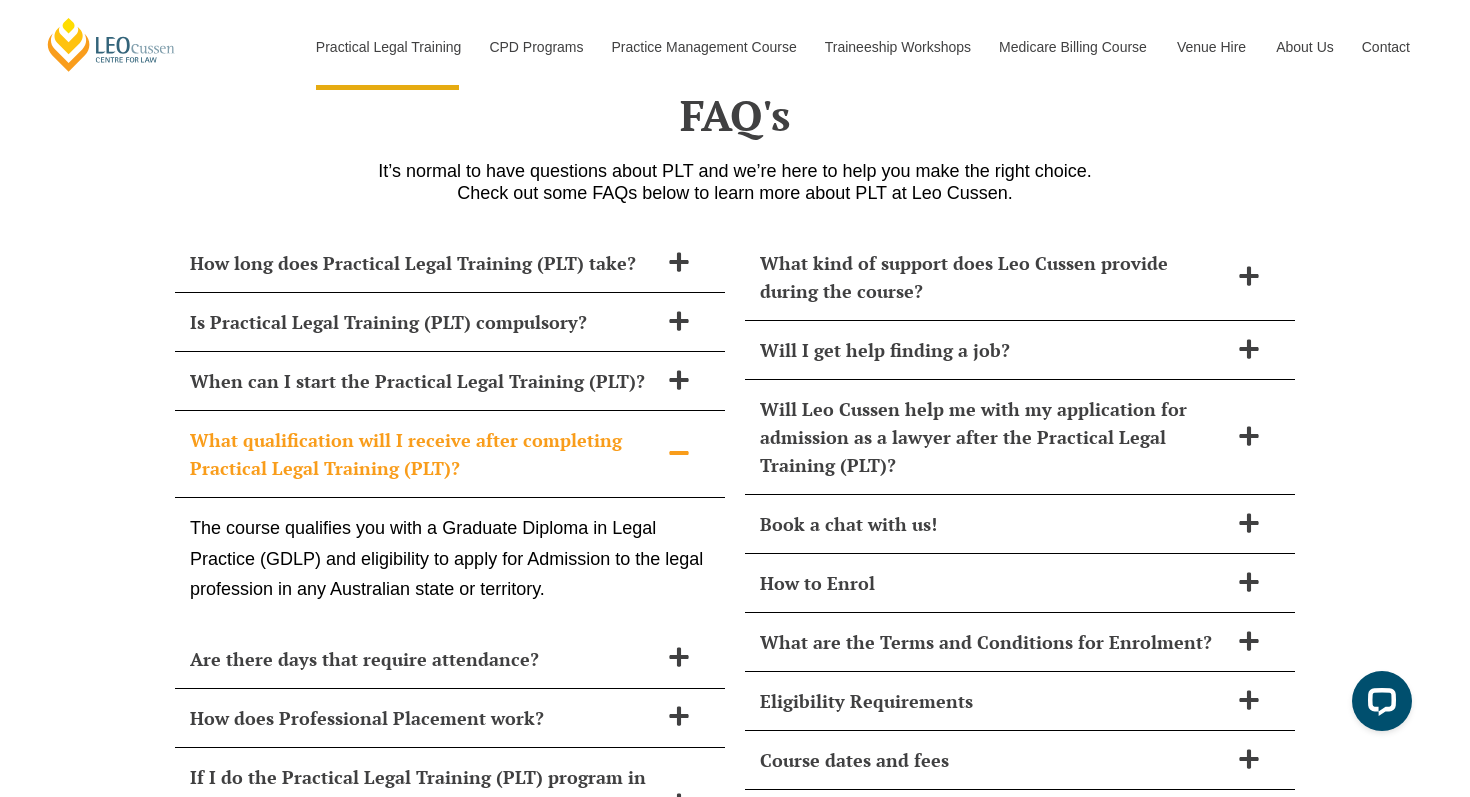 click 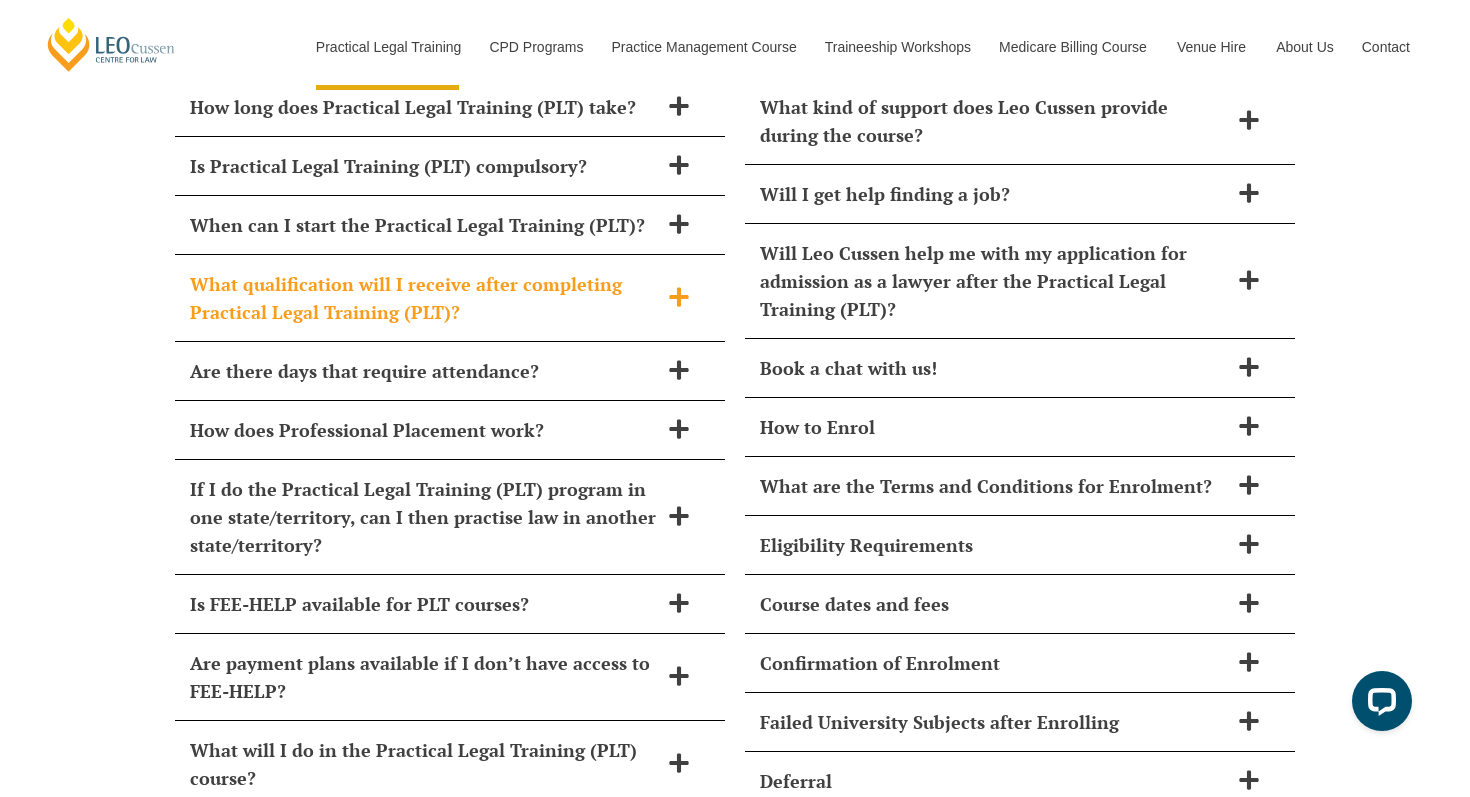 scroll, scrollTop: 8649, scrollLeft: 0, axis: vertical 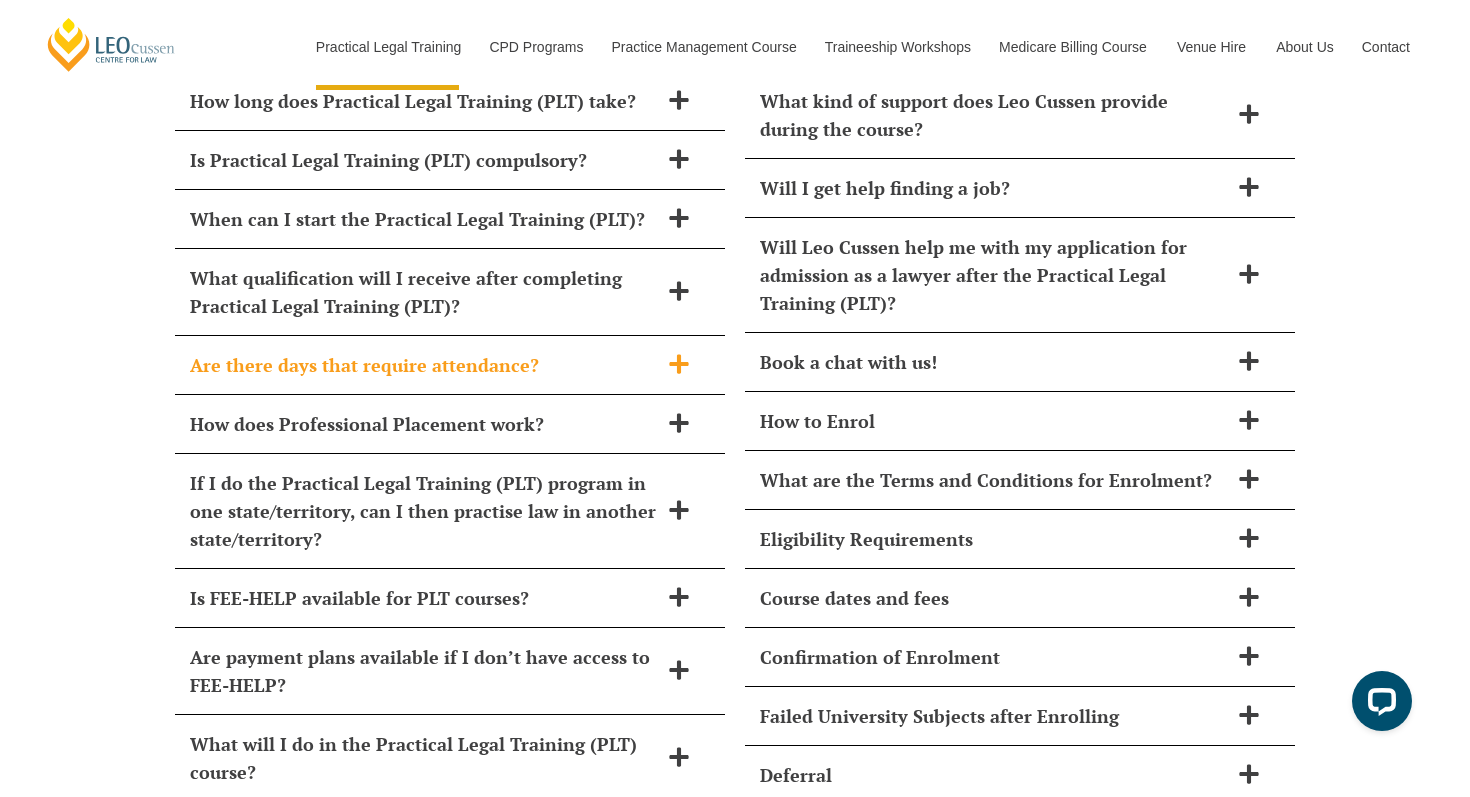 click 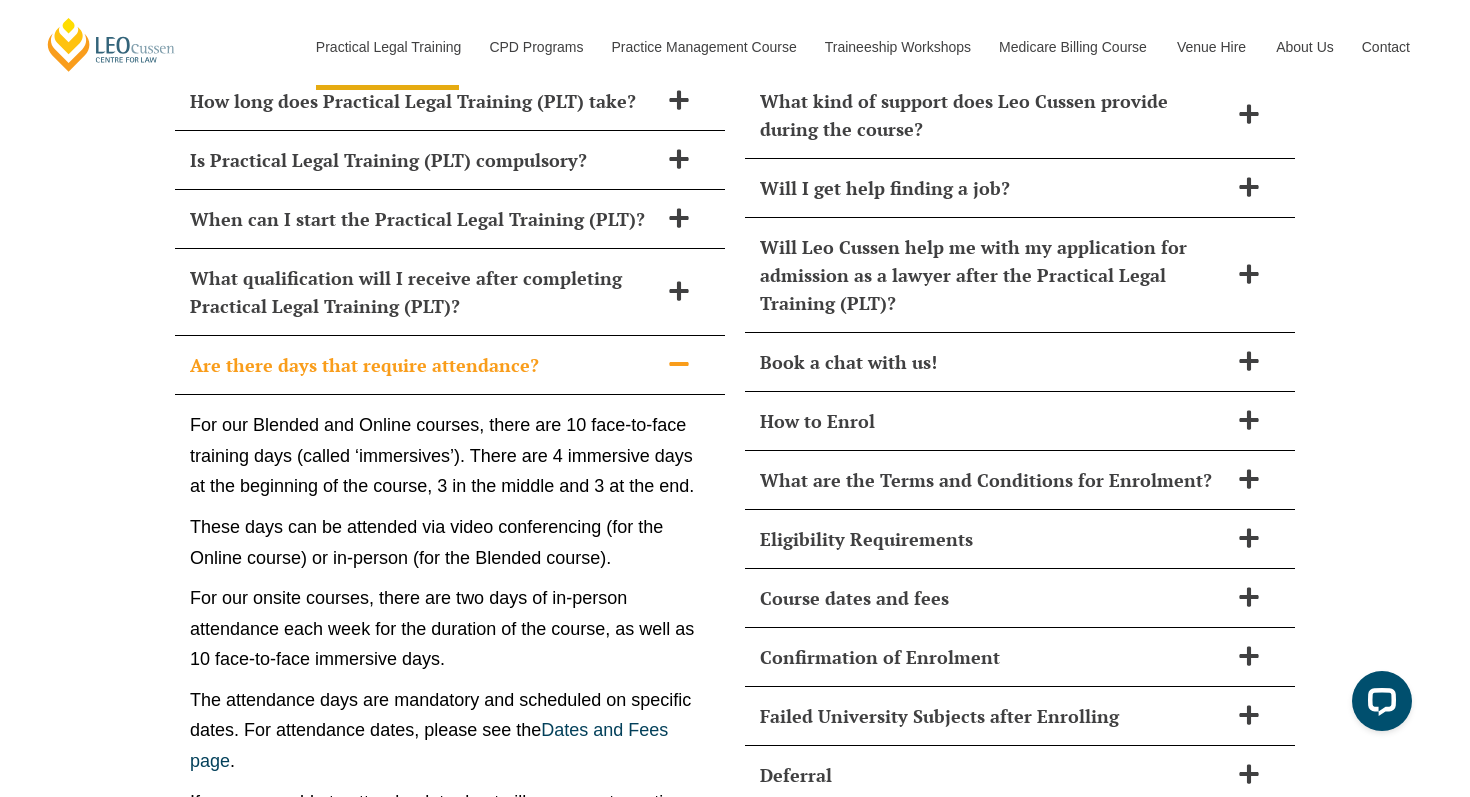 click 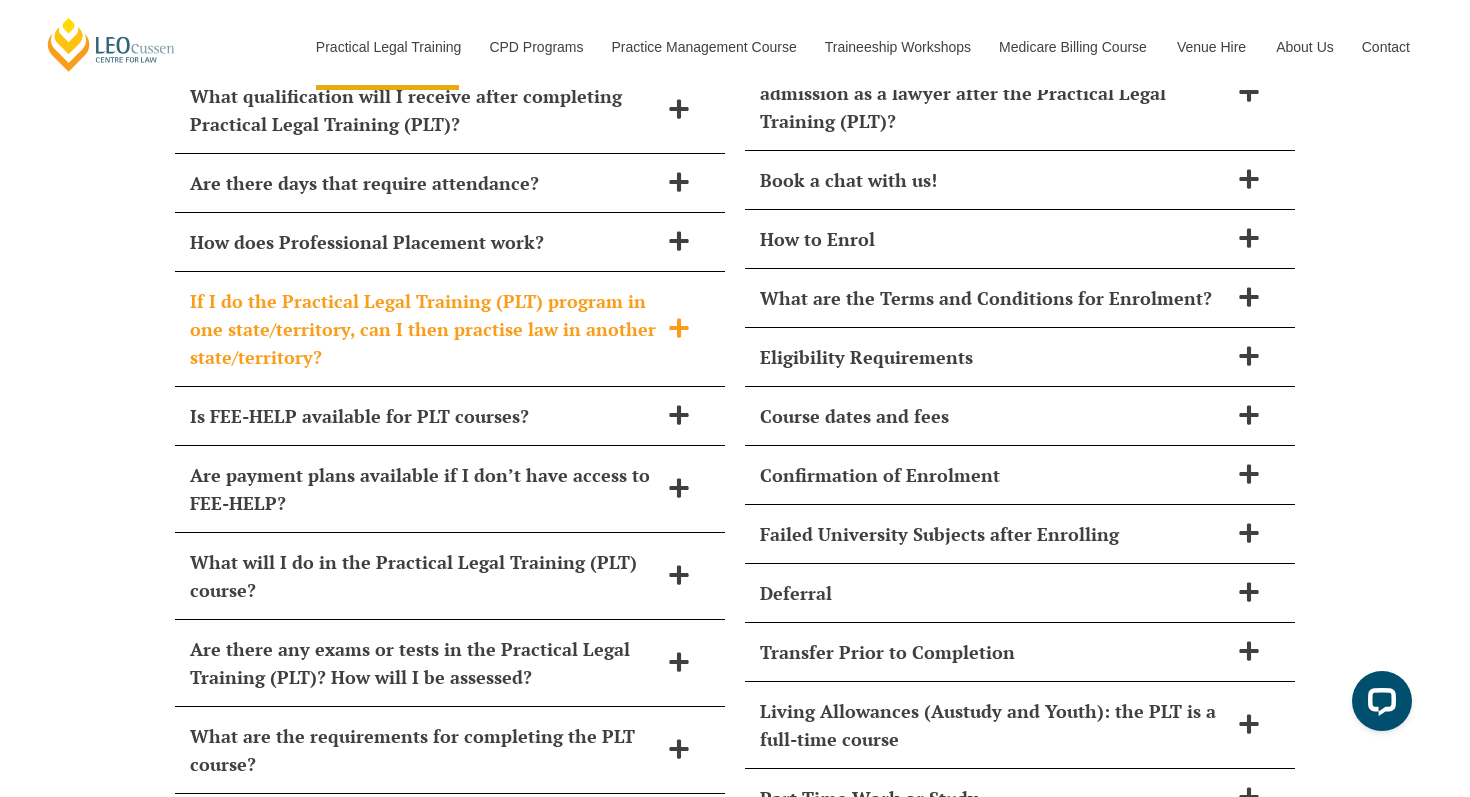 scroll, scrollTop: 8832, scrollLeft: 0, axis: vertical 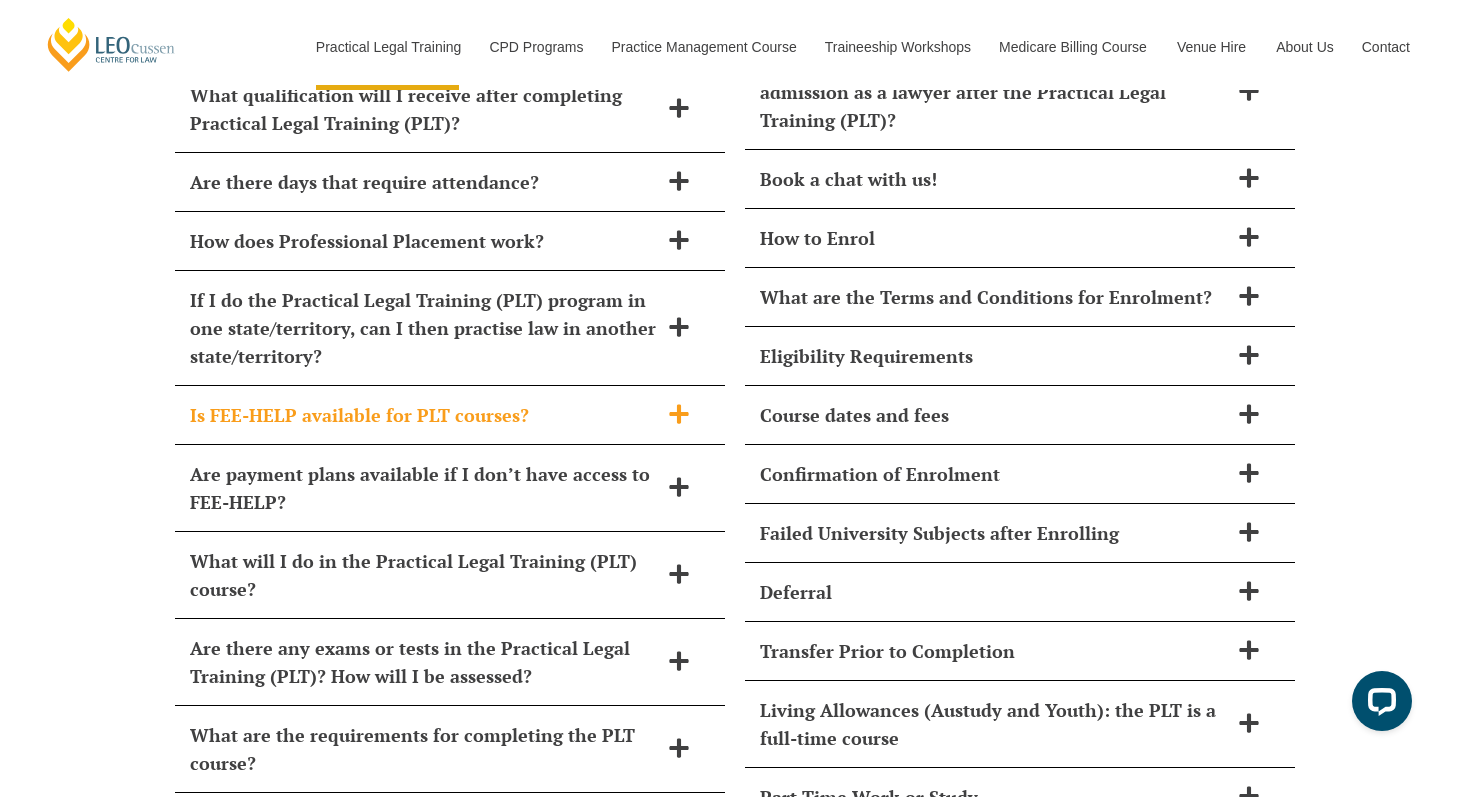 click 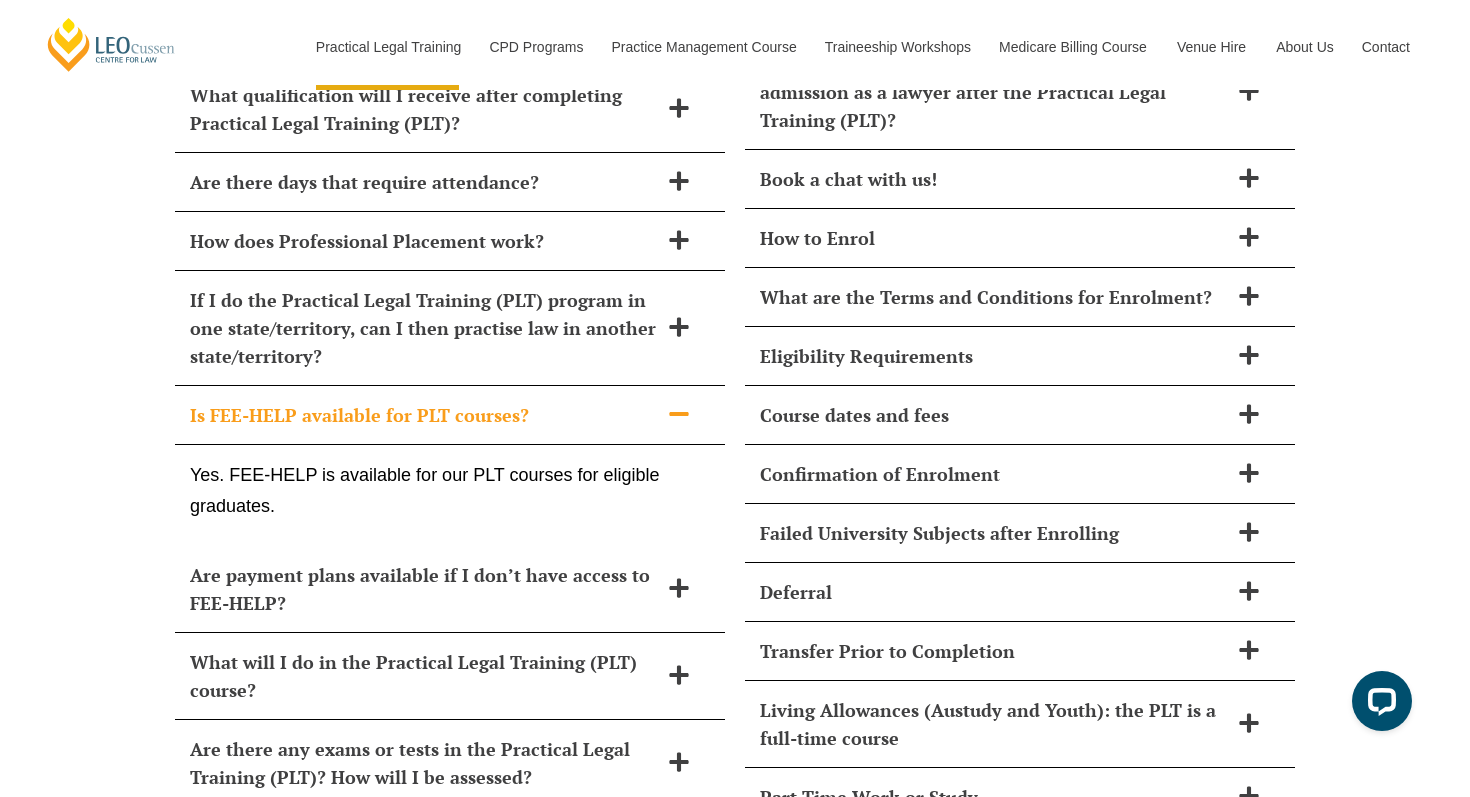 click 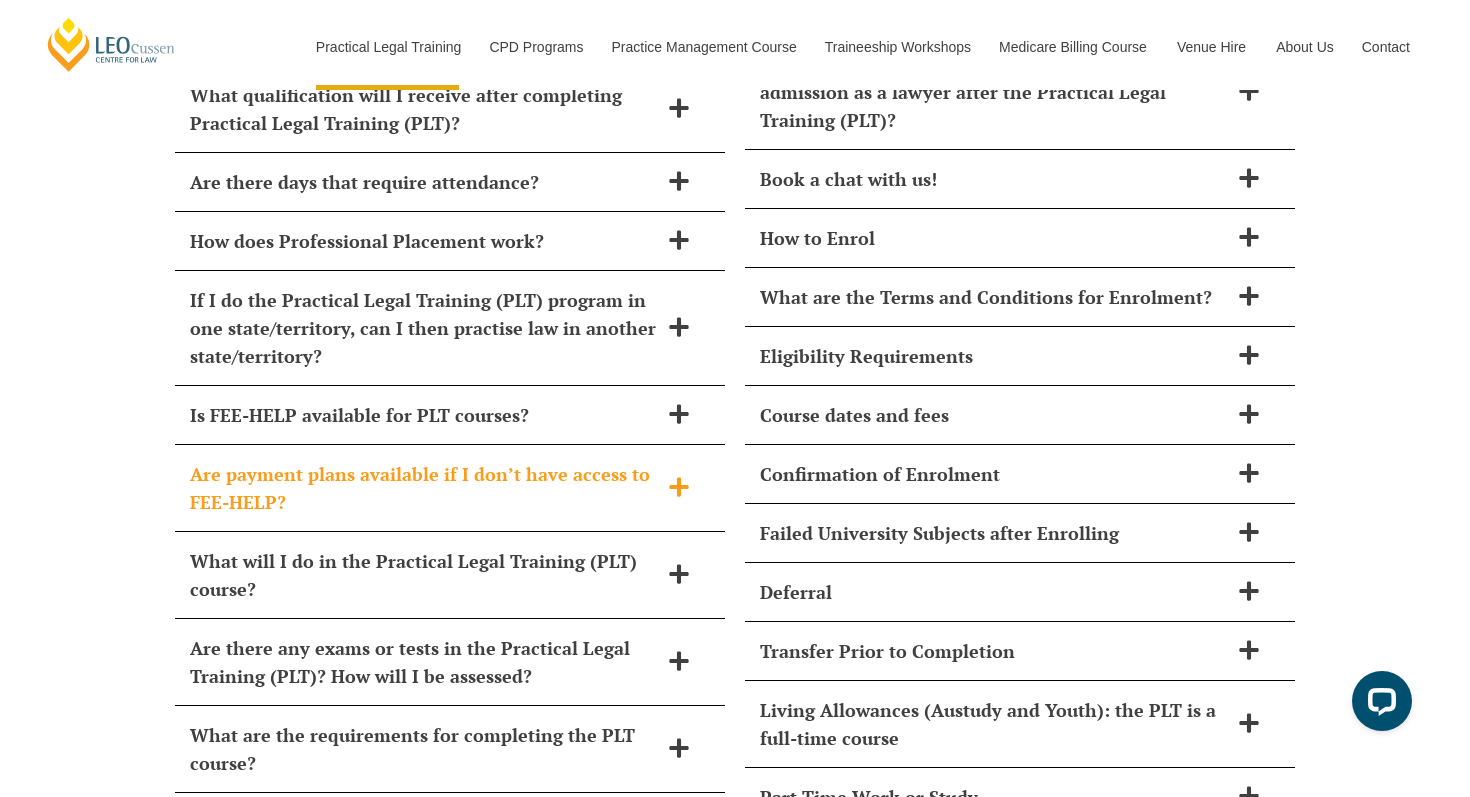 click on "Are payment plans available if I don’t have access to FEE-HELP?" at bounding box center [450, 488] 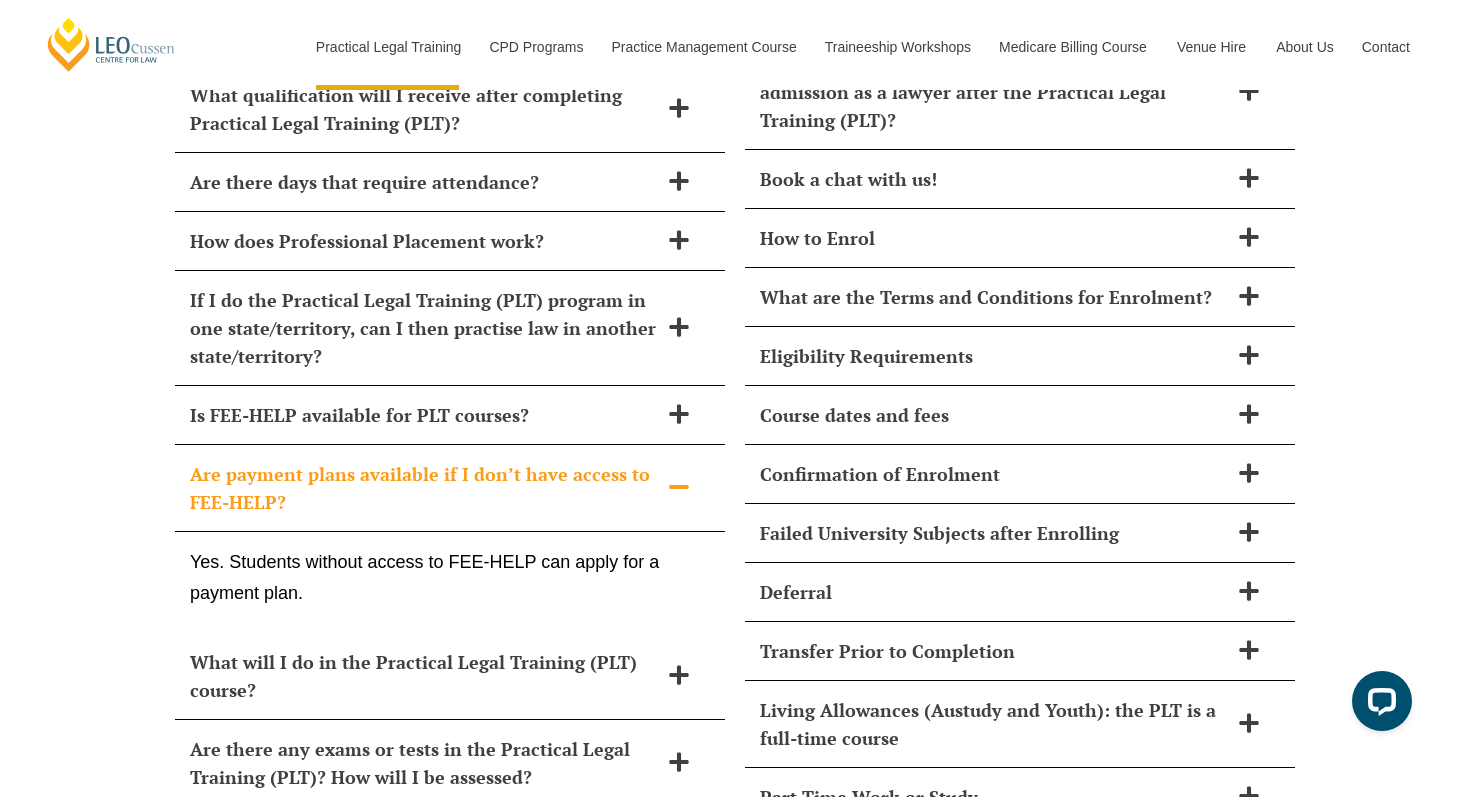 click on "Are payment plans available if I don’t have access to FEE-HELP?" at bounding box center [450, 488] 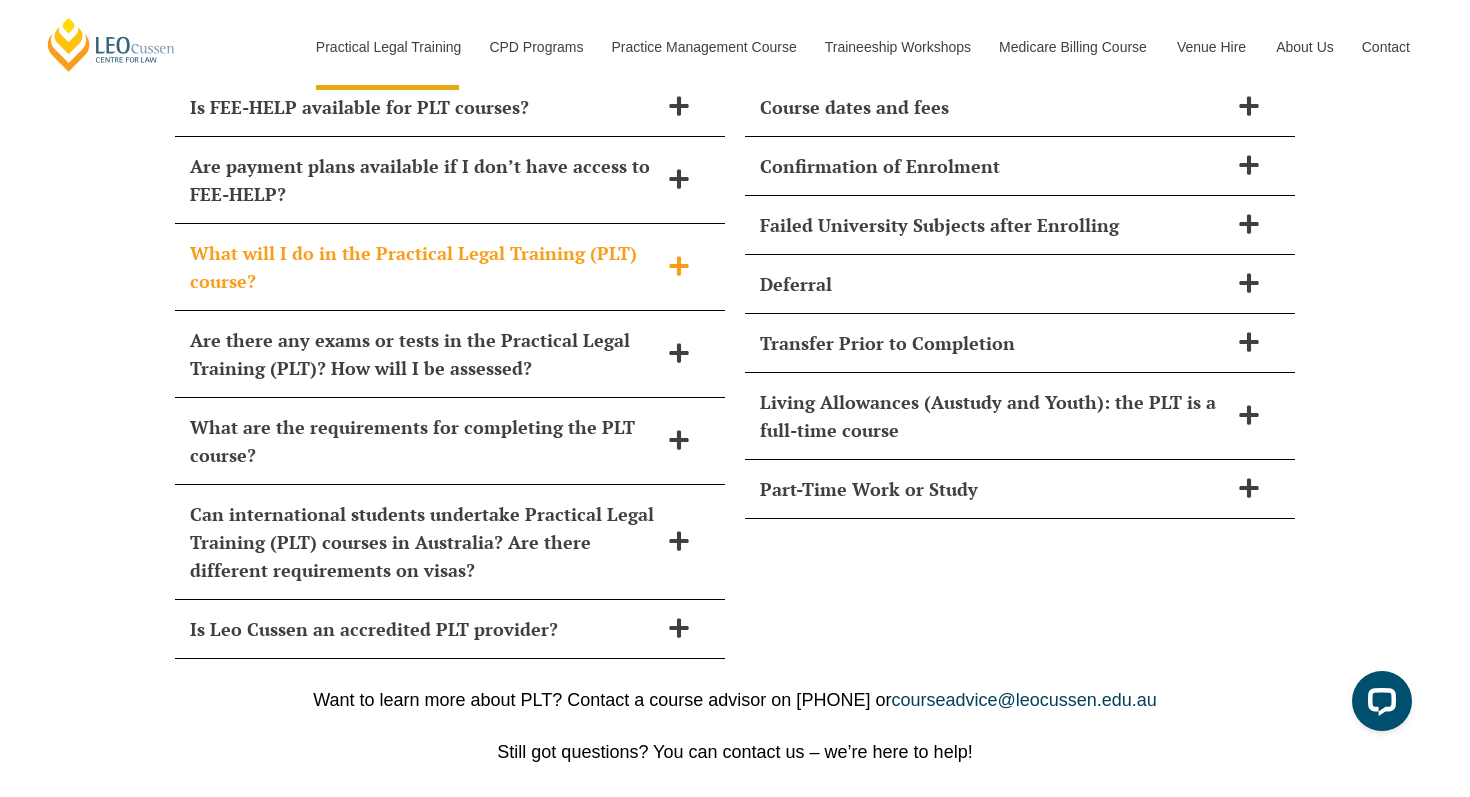 scroll, scrollTop: 9158, scrollLeft: 0, axis: vertical 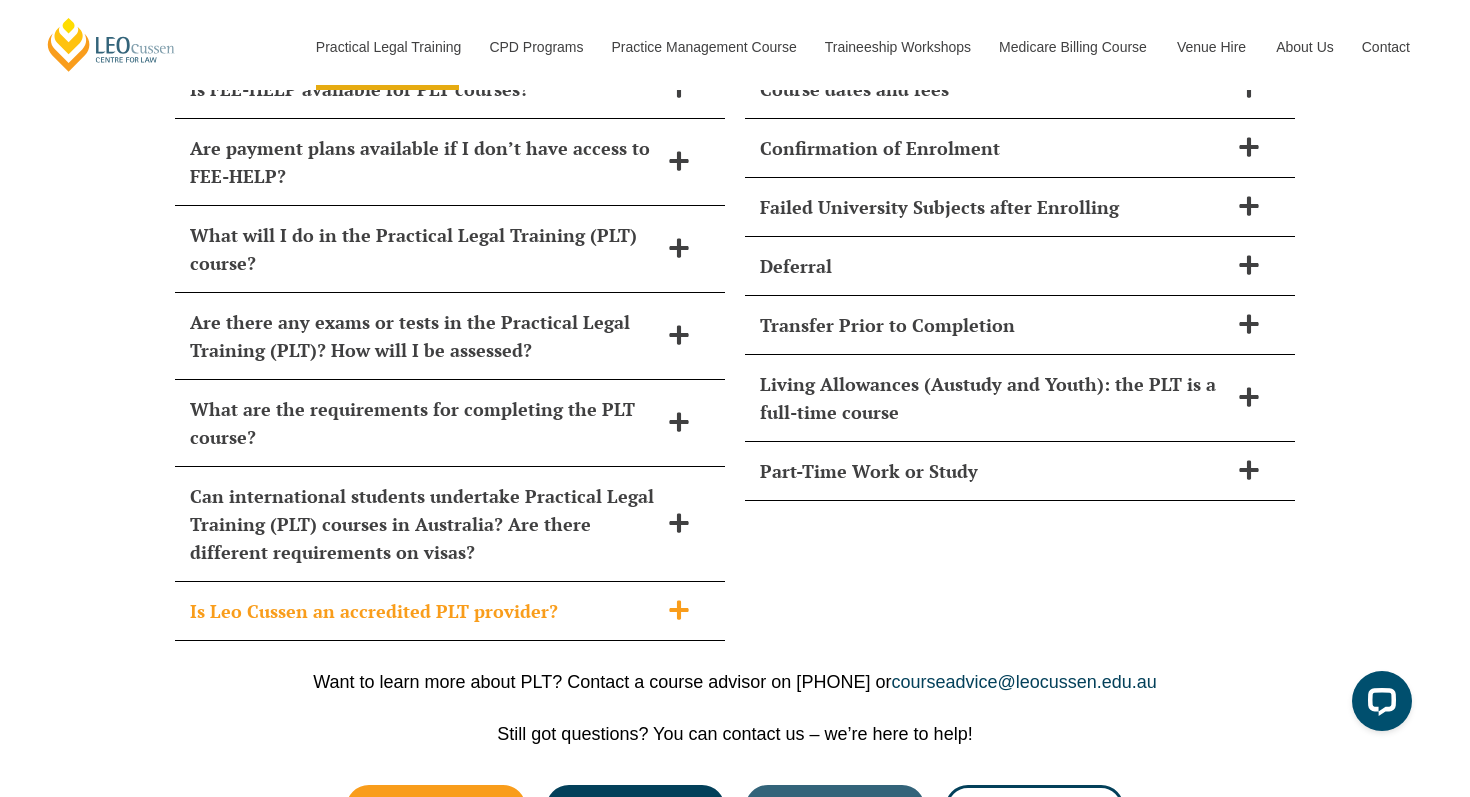 click on "Is Leo Cussen an accredited PLT provider?" at bounding box center [450, 611] 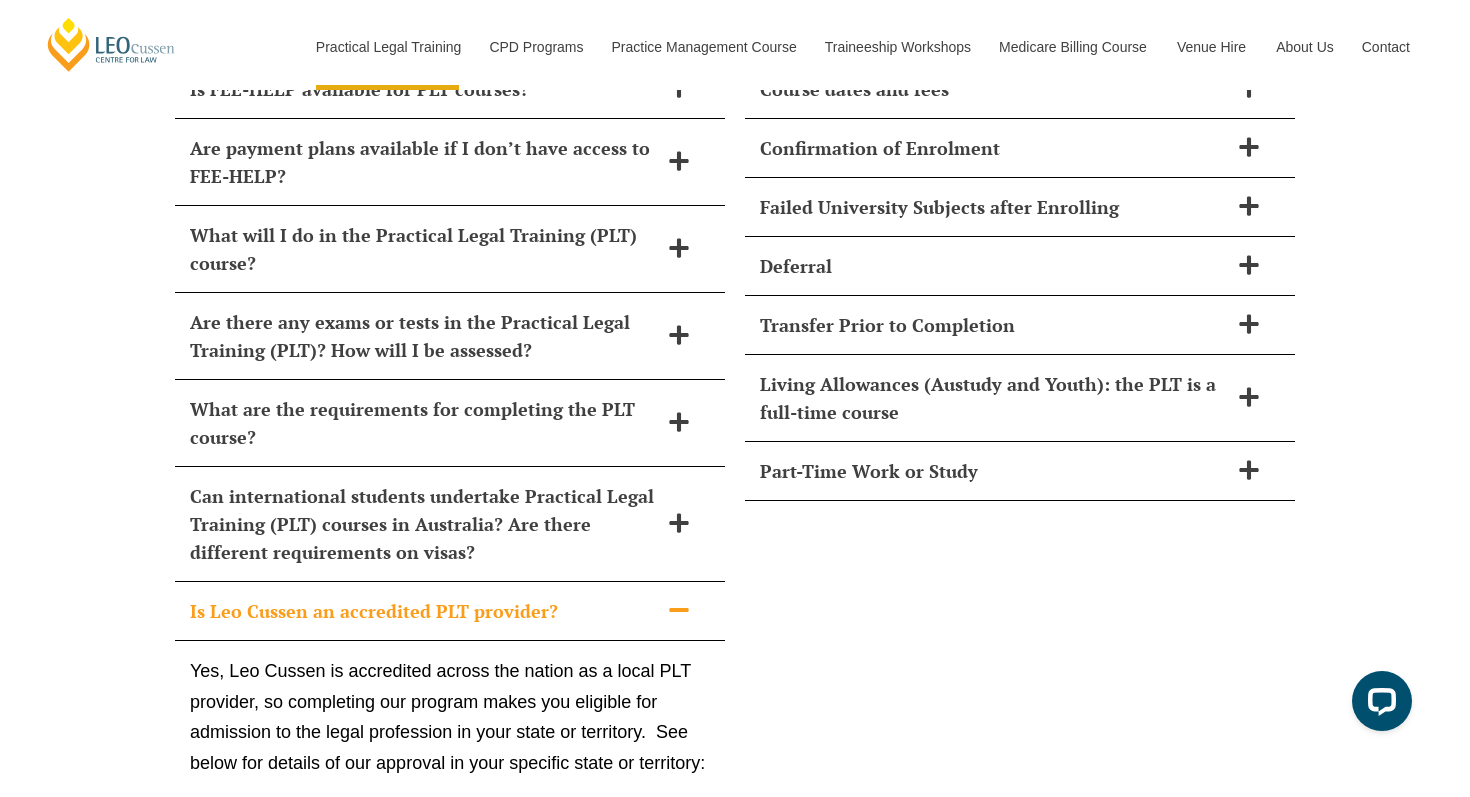 click 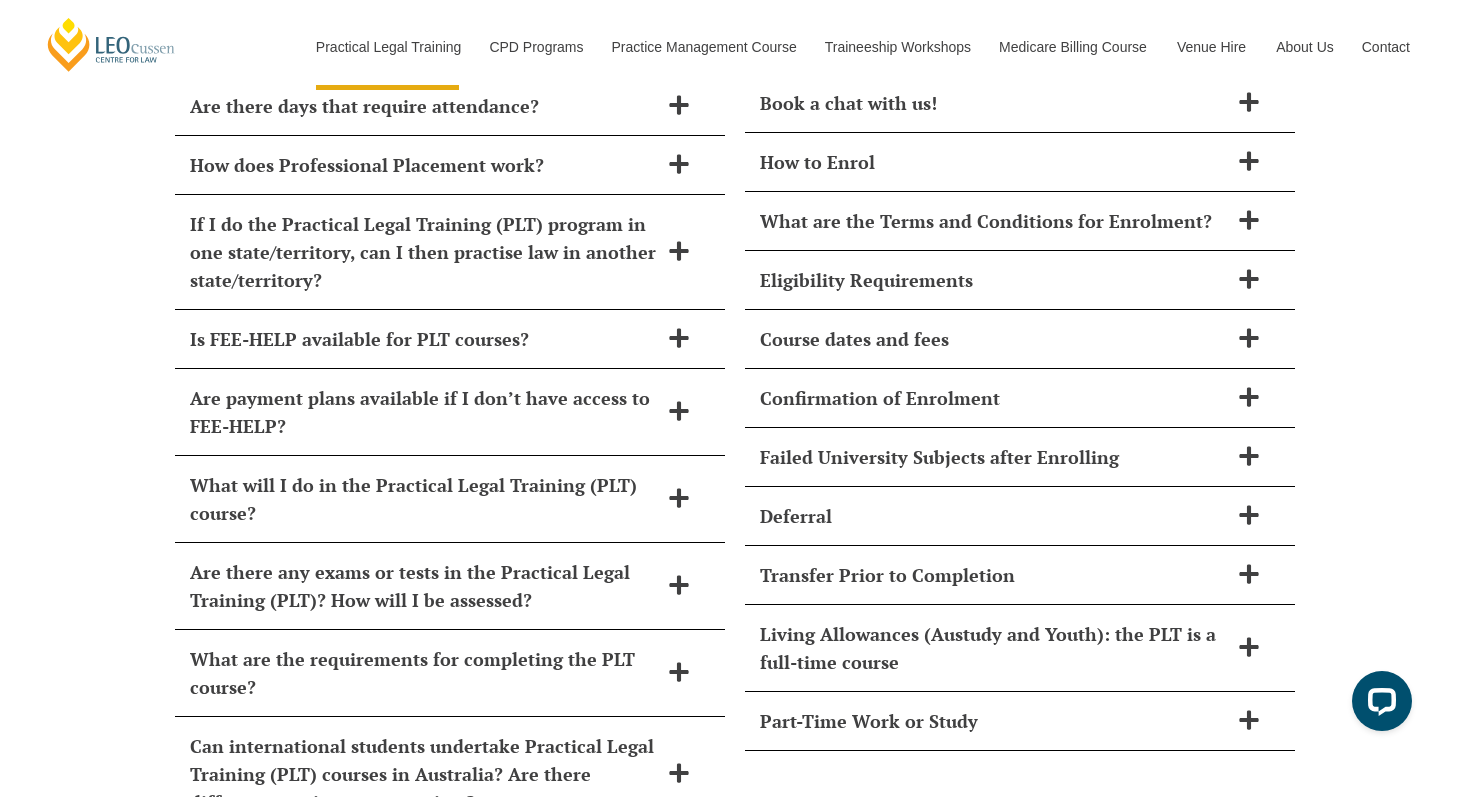 scroll, scrollTop: 8845, scrollLeft: 0, axis: vertical 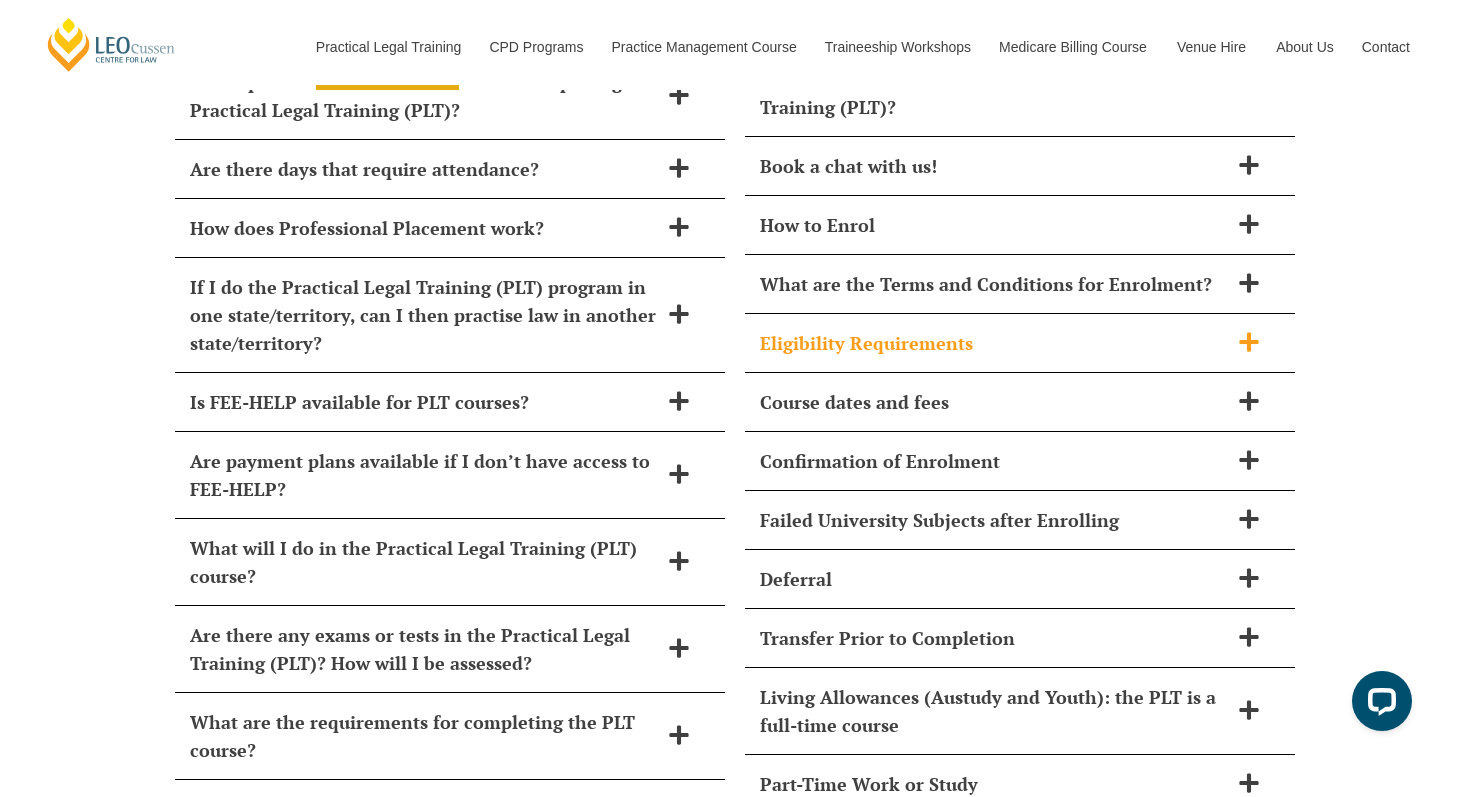 click on "Eligibility Requirements" at bounding box center (1020, 343) 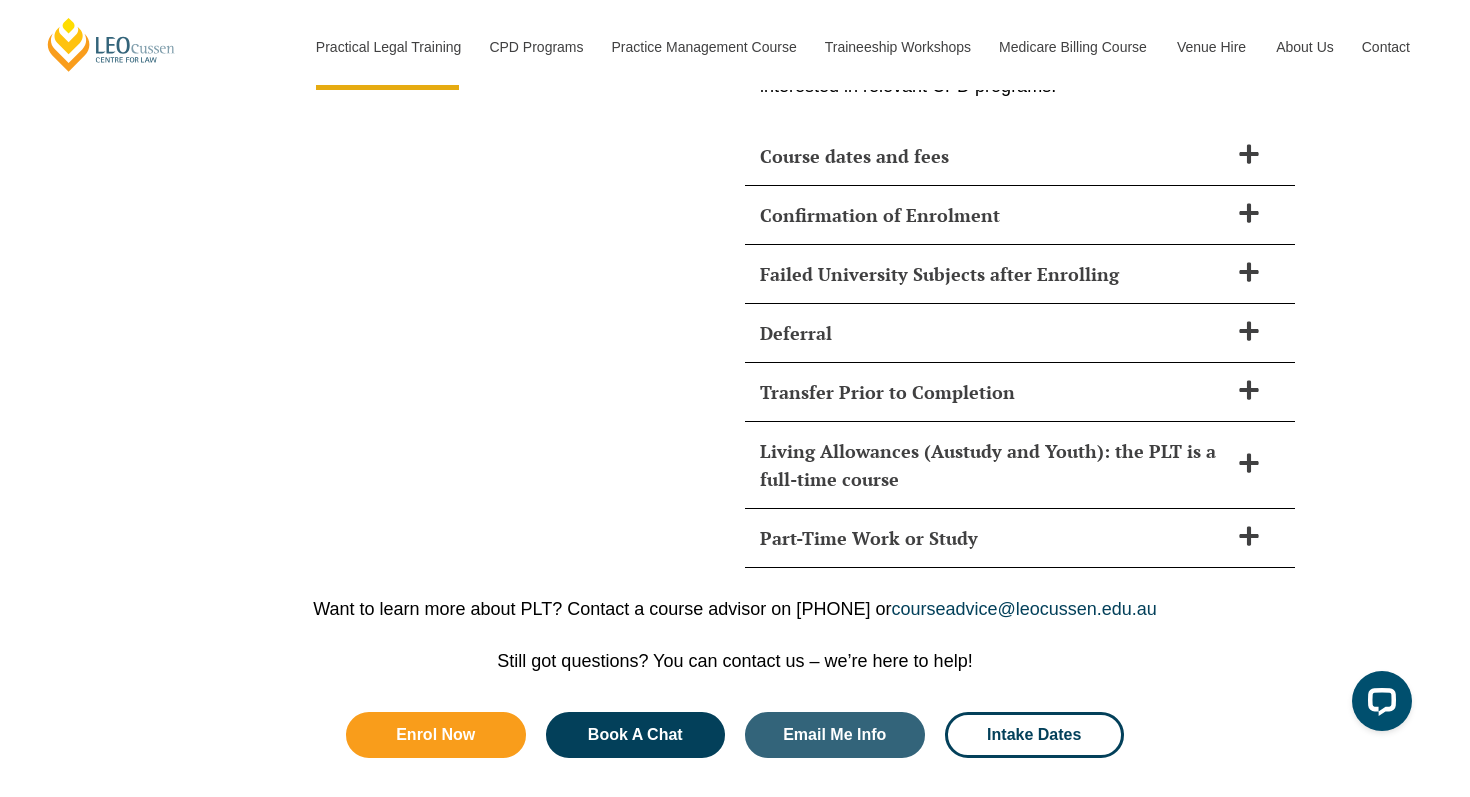 scroll, scrollTop: 10777, scrollLeft: 0, axis: vertical 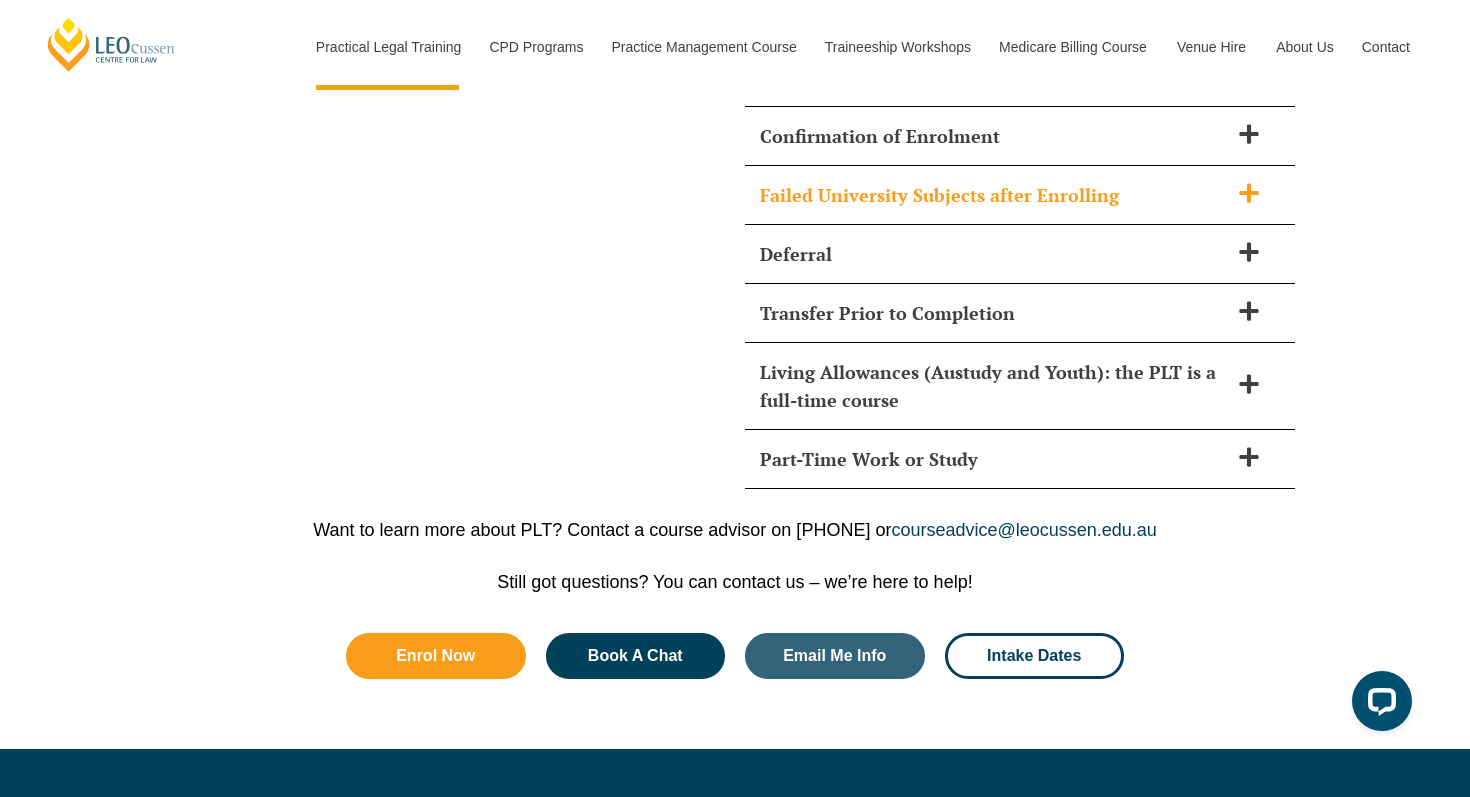 click at bounding box center [1249, 194] 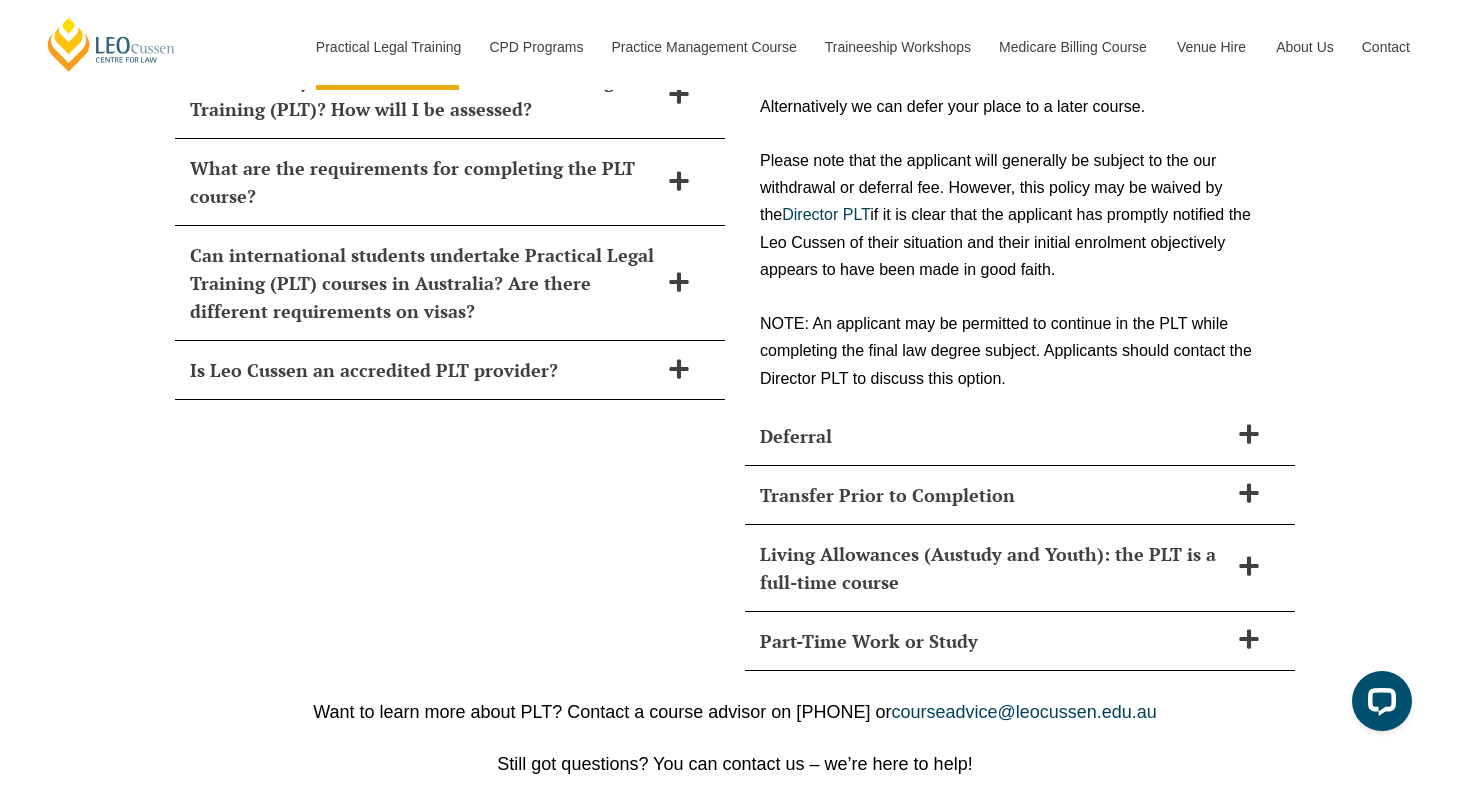 scroll, scrollTop: 9405, scrollLeft: 0, axis: vertical 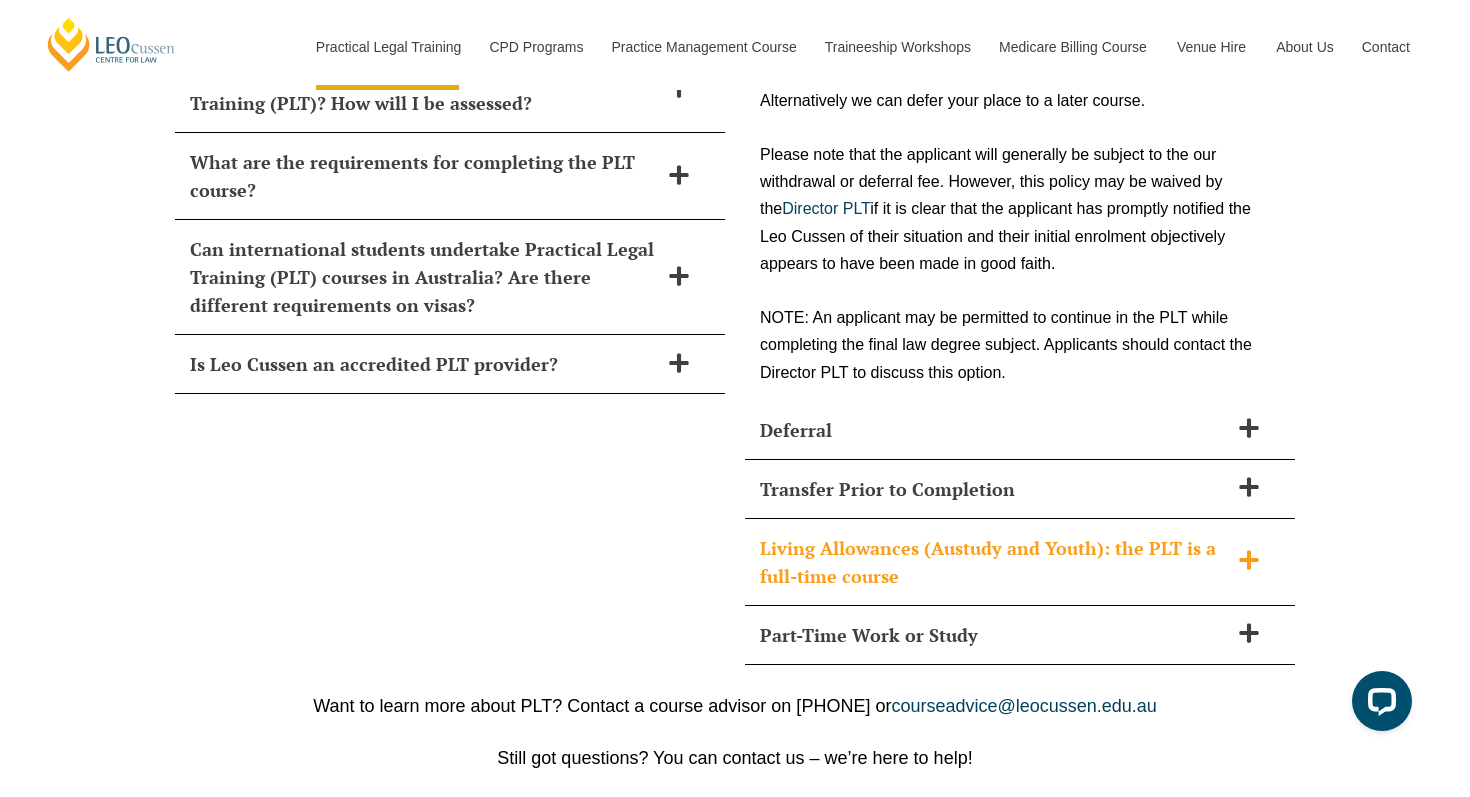click 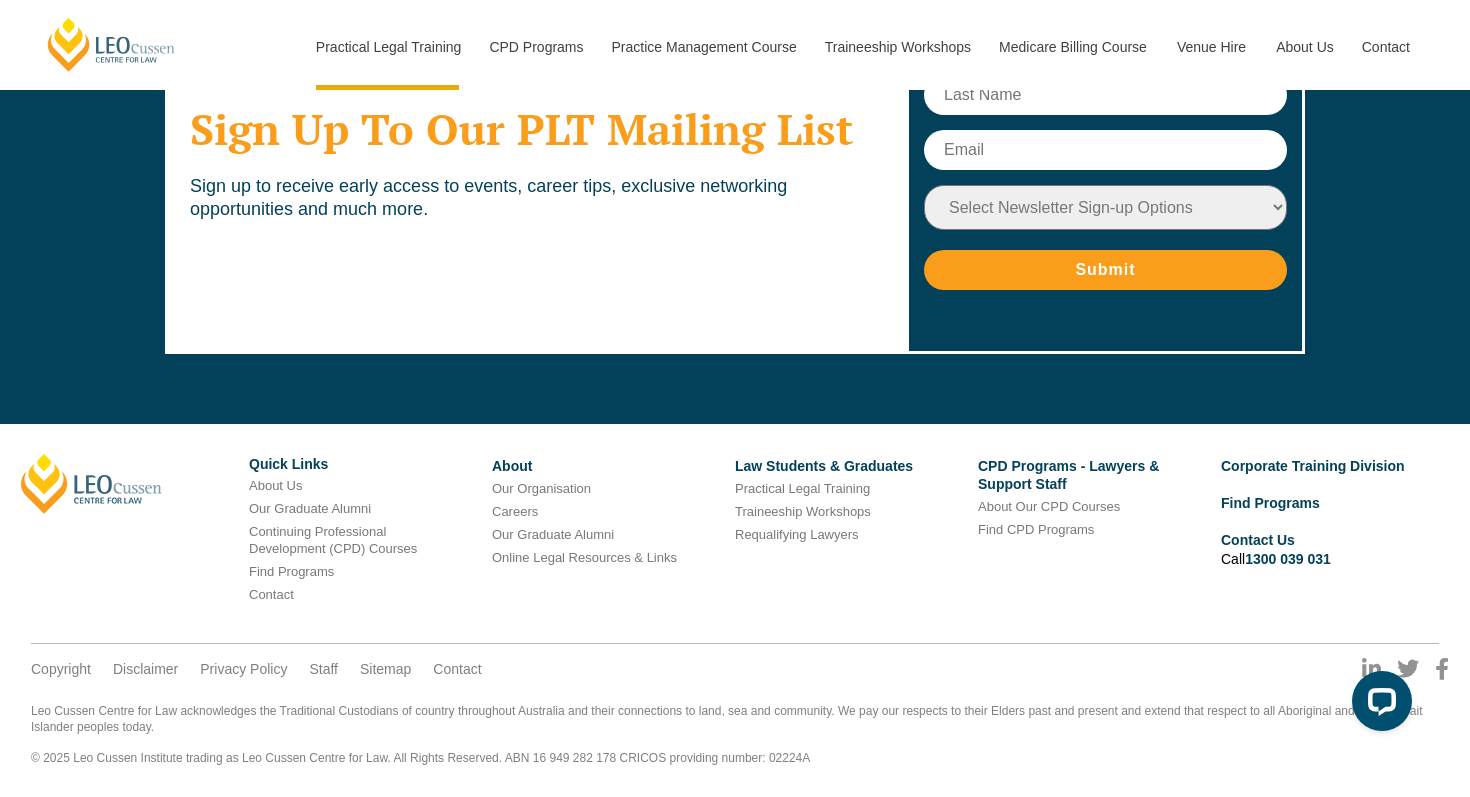 scroll, scrollTop: 10166, scrollLeft: 0, axis: vertical 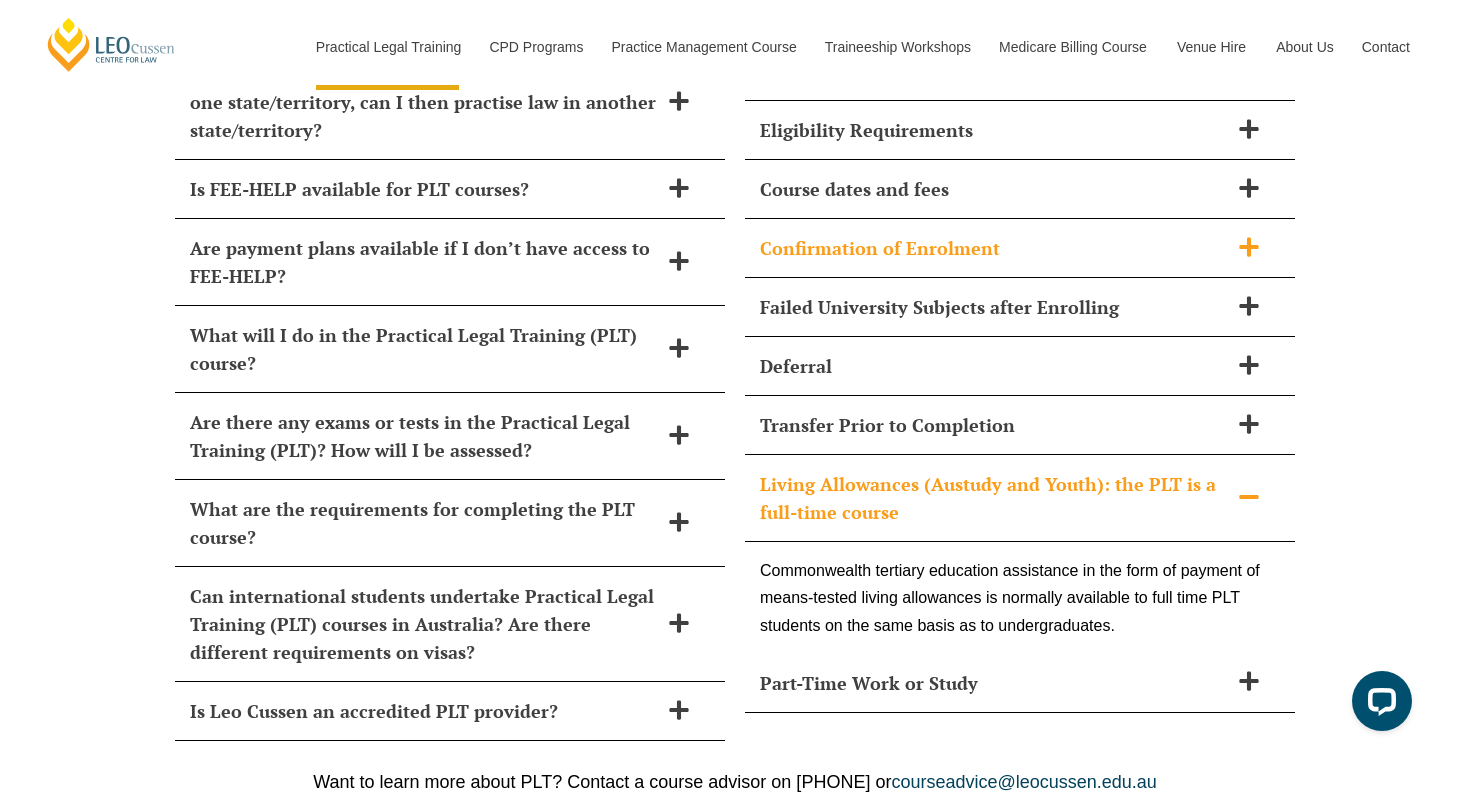 click 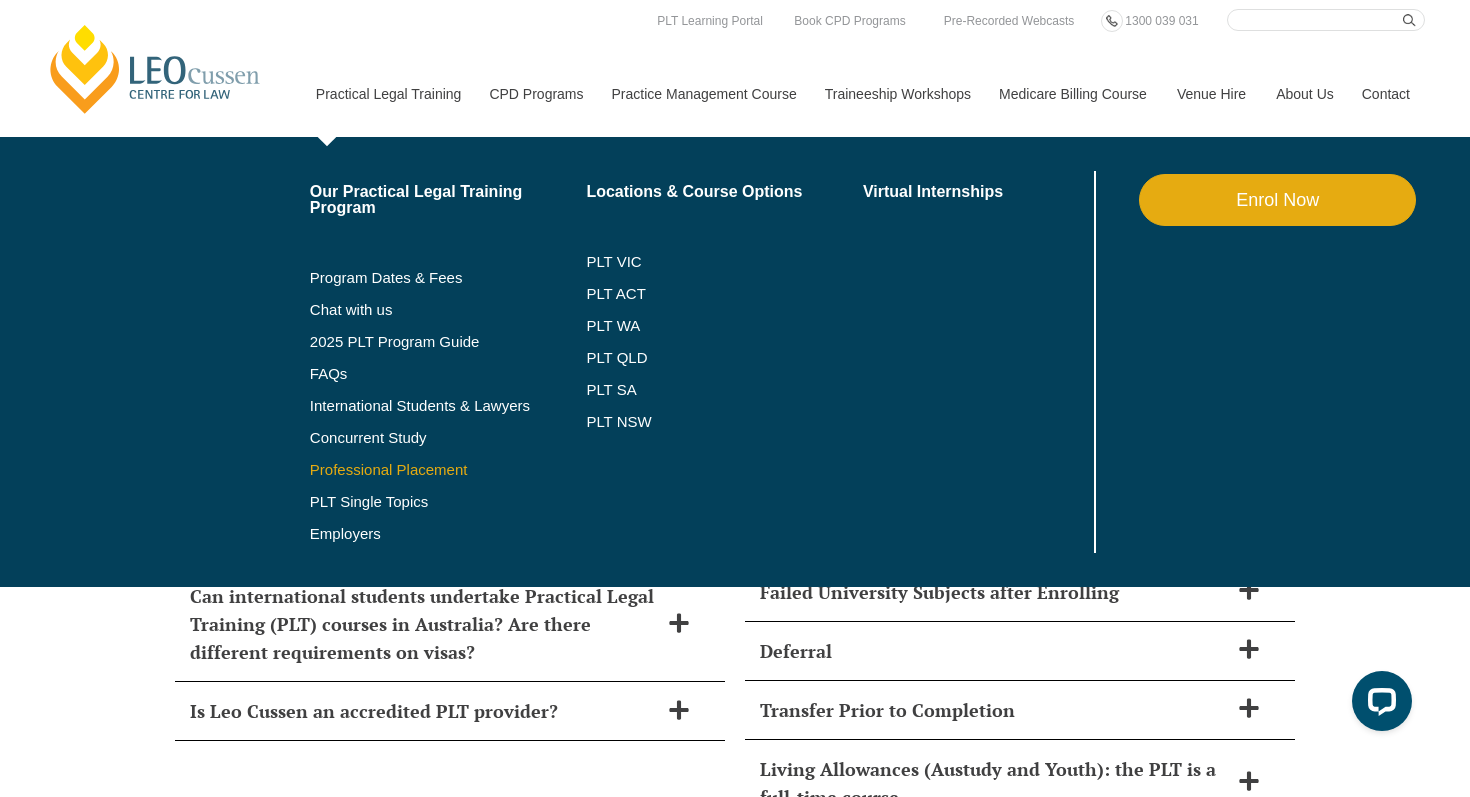 click on "Professional Placement" at bounding box center [448, 470] 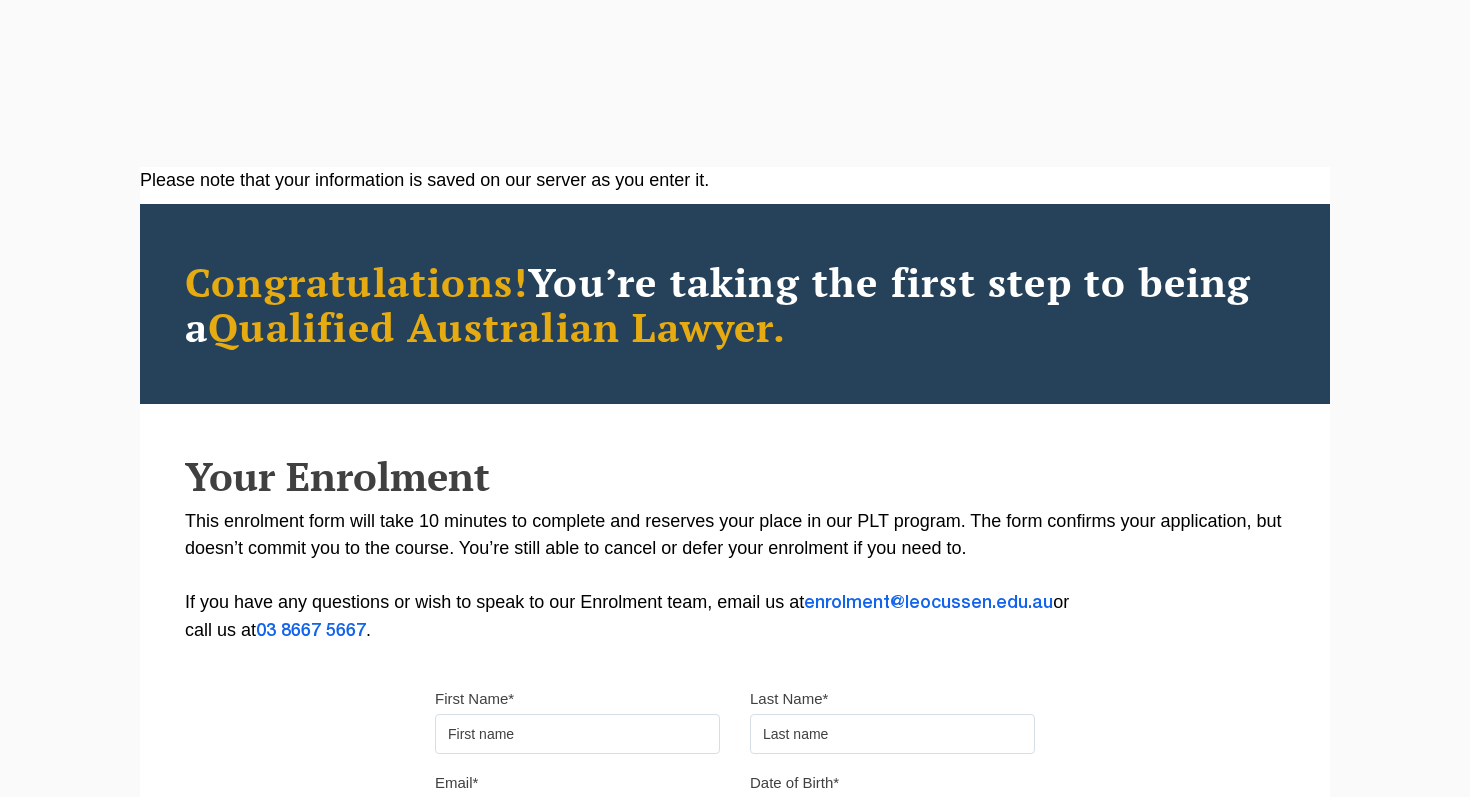 scroll, scrollTop: 0, scrollLeft: 0, axis: both 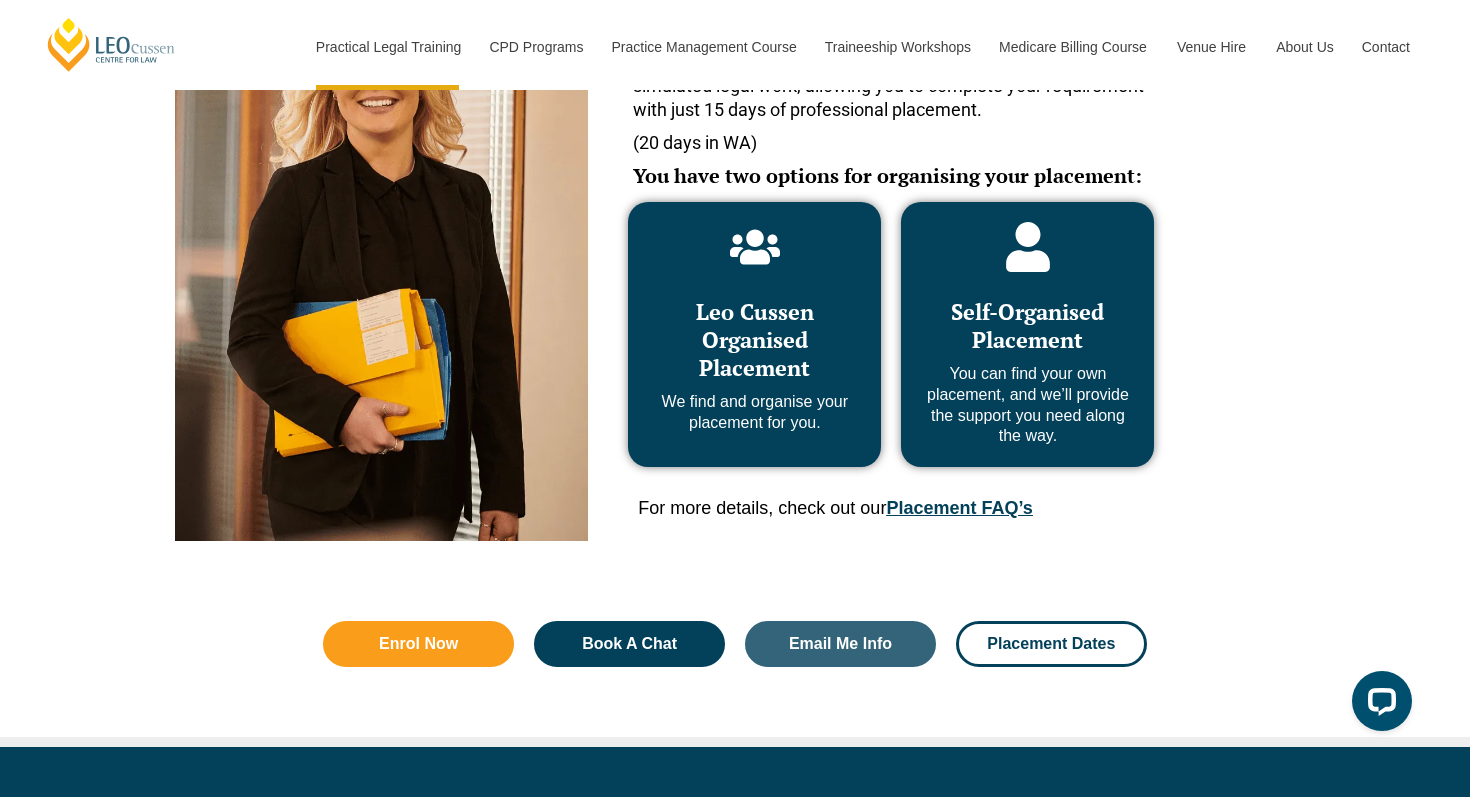click on "Placement FAQ’s" at bounding box center [959, 508] 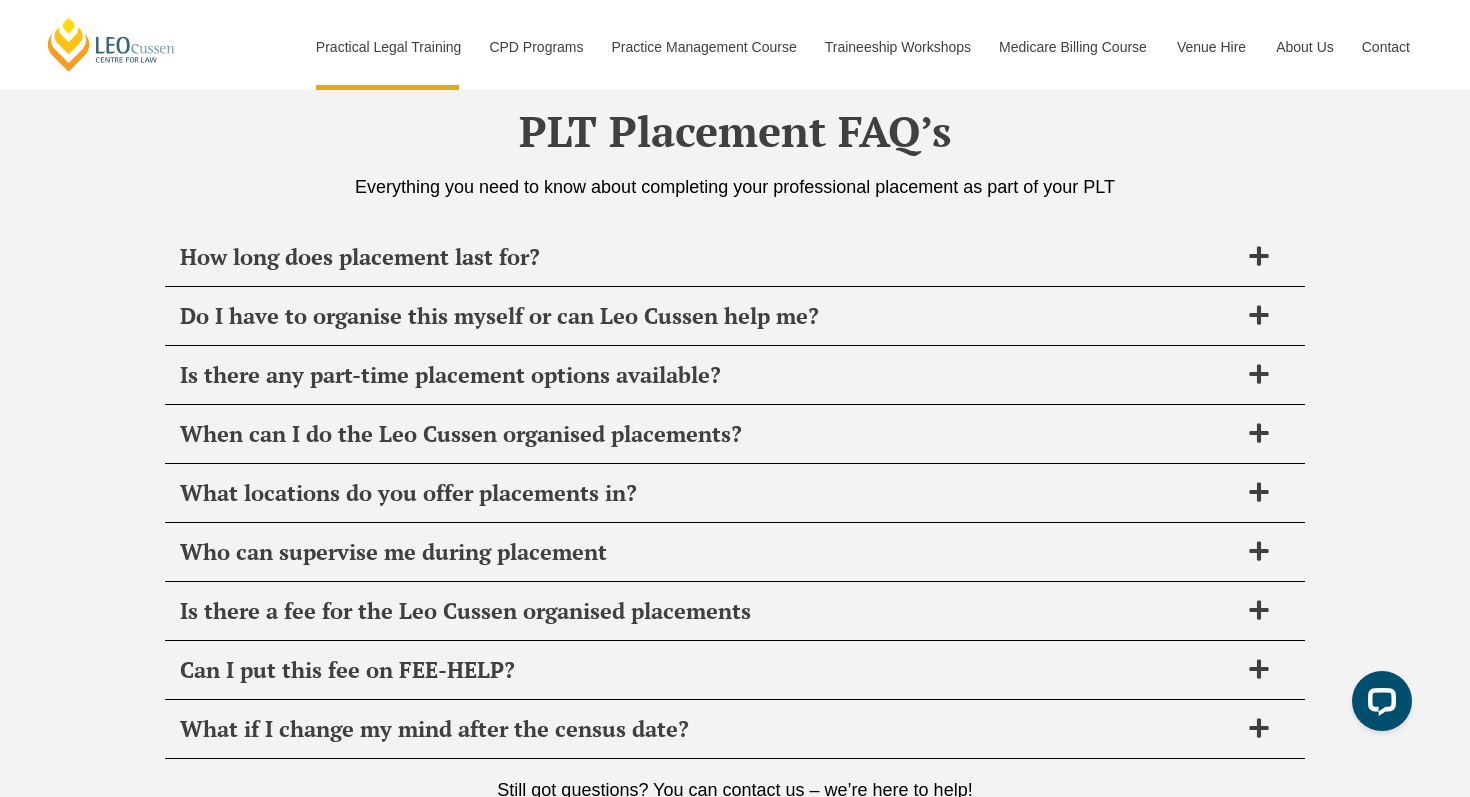 scroll, scrollTop: 7057, scrollLeft: 0, axis: vertical 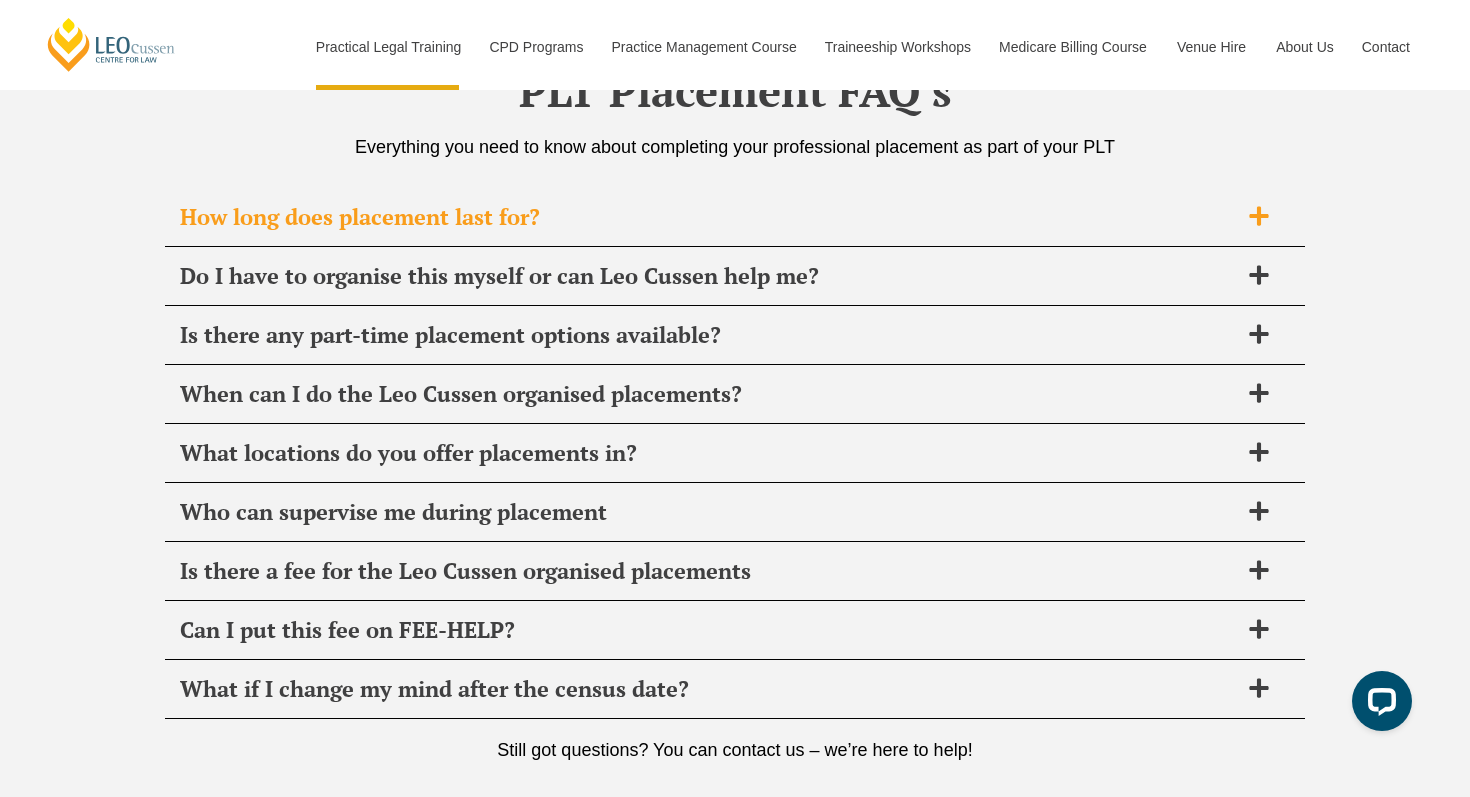 click on "How long does placement last for?" at bounding box center (735, 217) 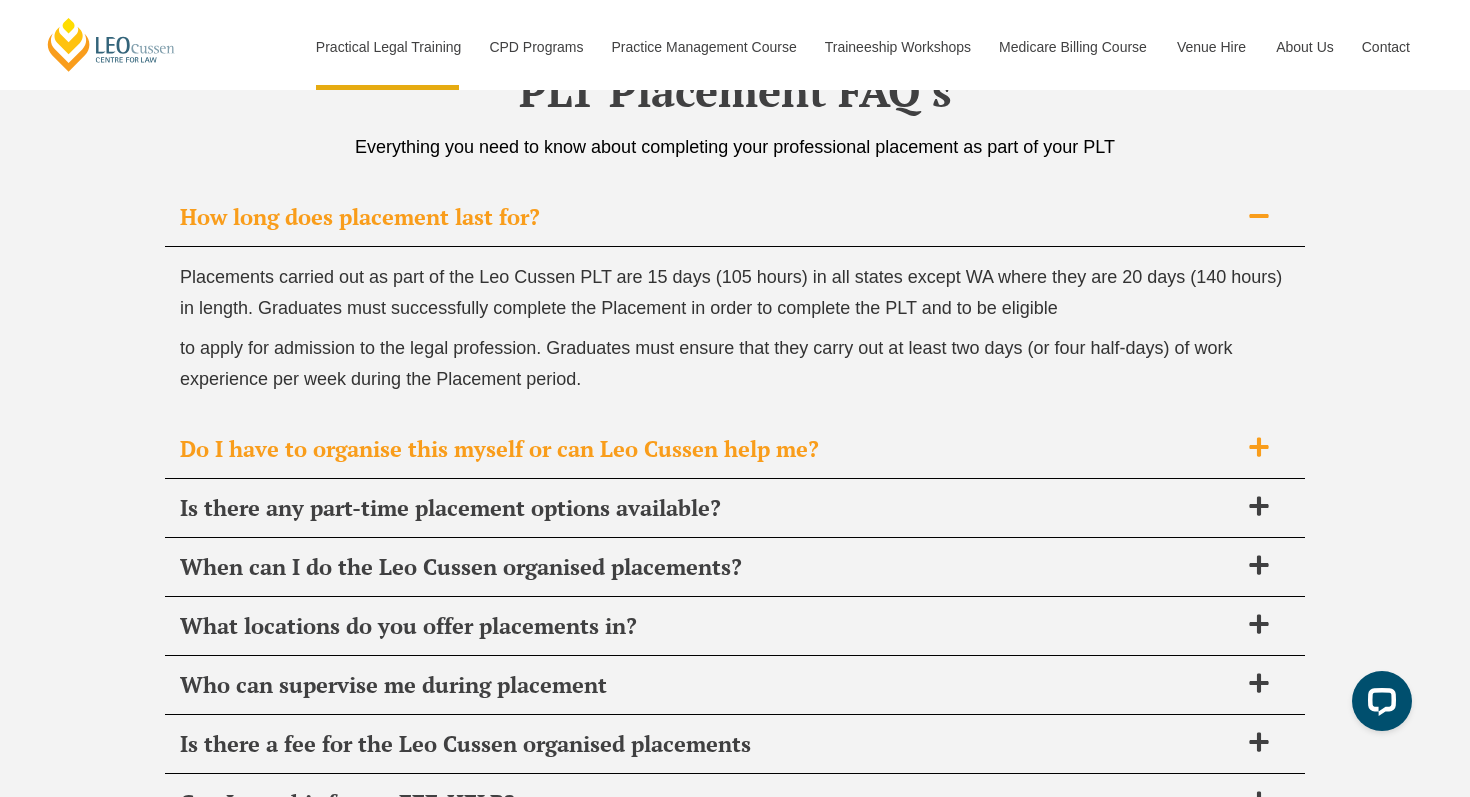 click on "Do I have to organise this myself or can Leo Cussen help me?" at bounding box center (709, 449) 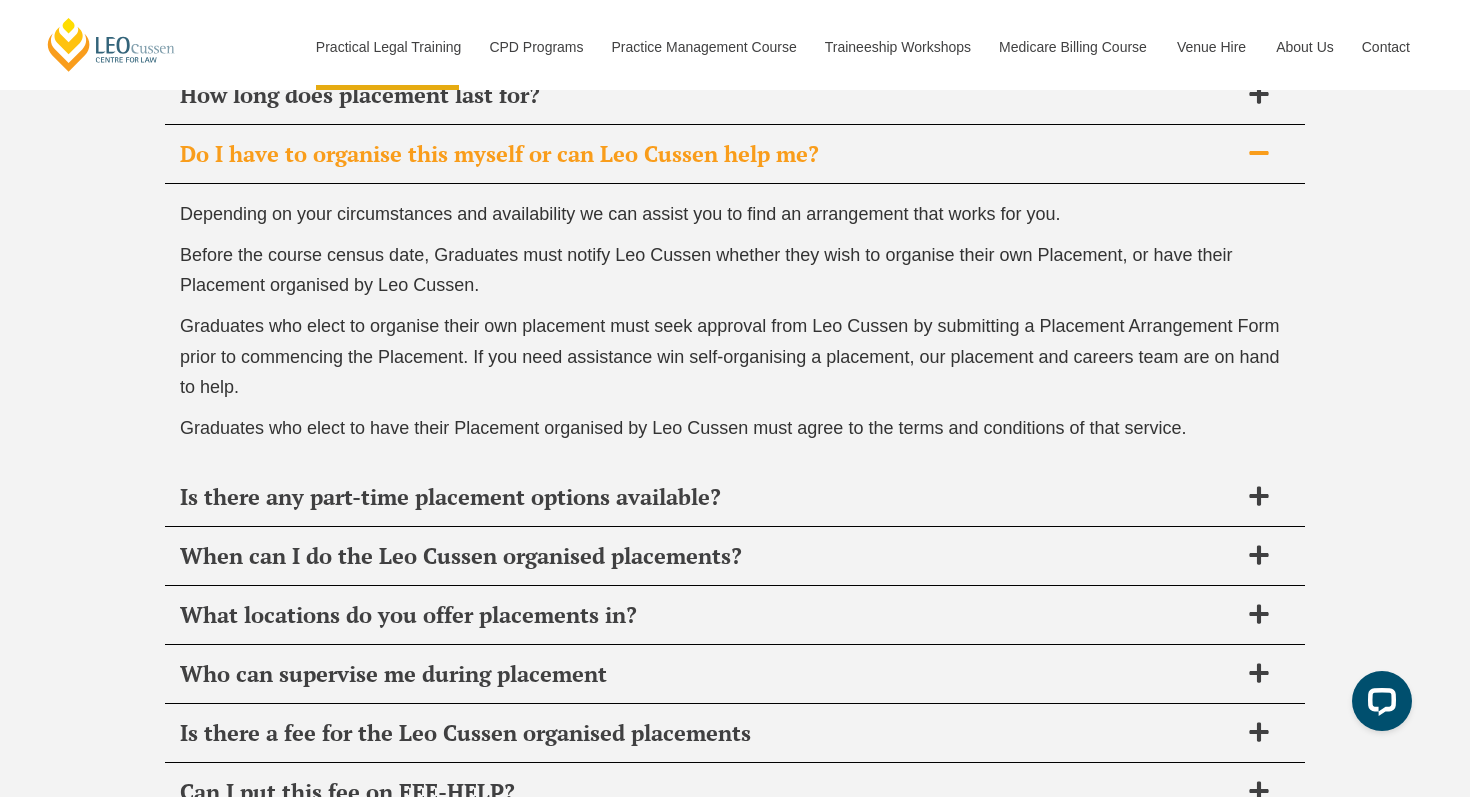 scroll, scrollTop: 7181, scrollLeft: 0, axis: vertical 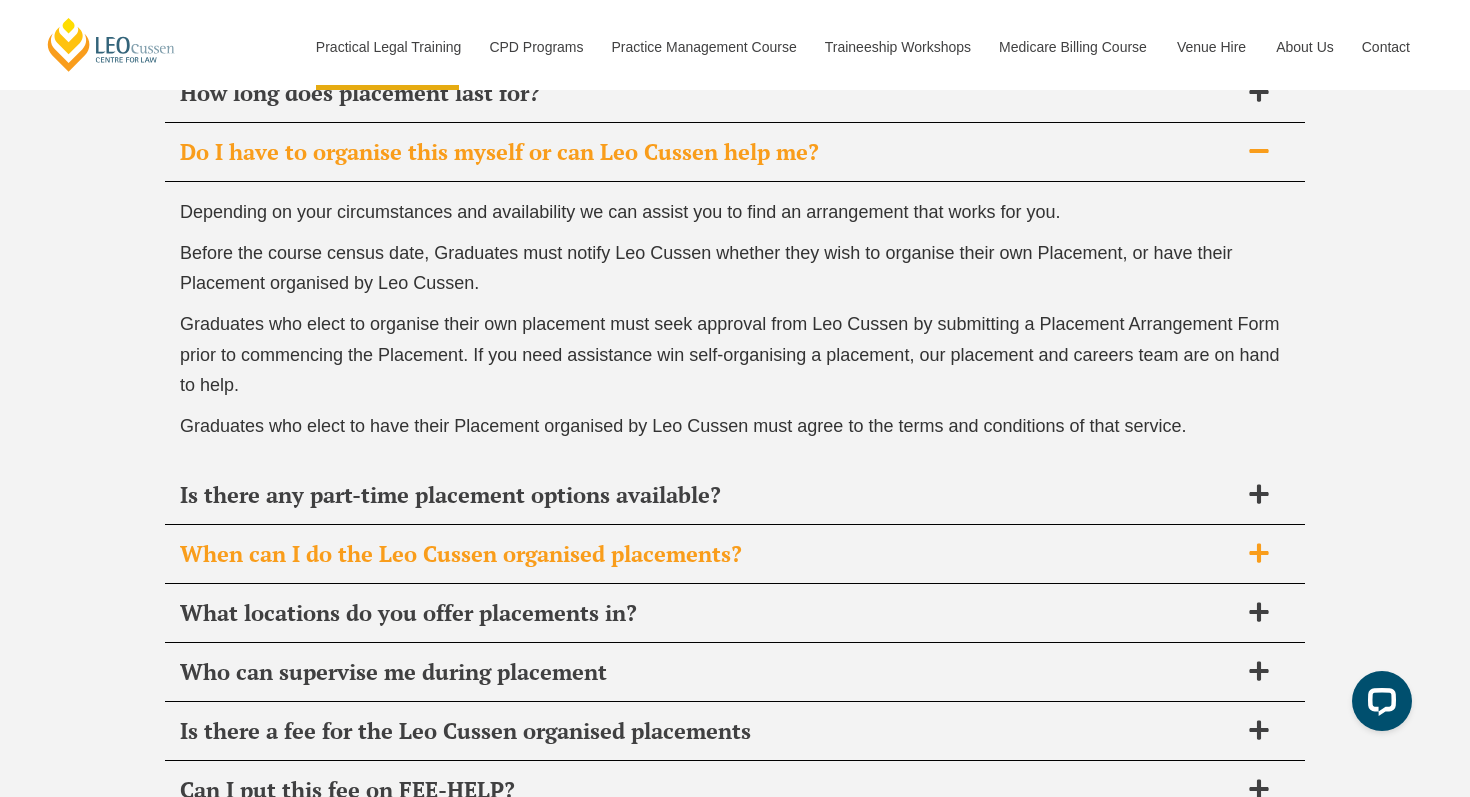 click on "When can I do the Leo Cussen organised placements?" at bounding box center (709, 554) 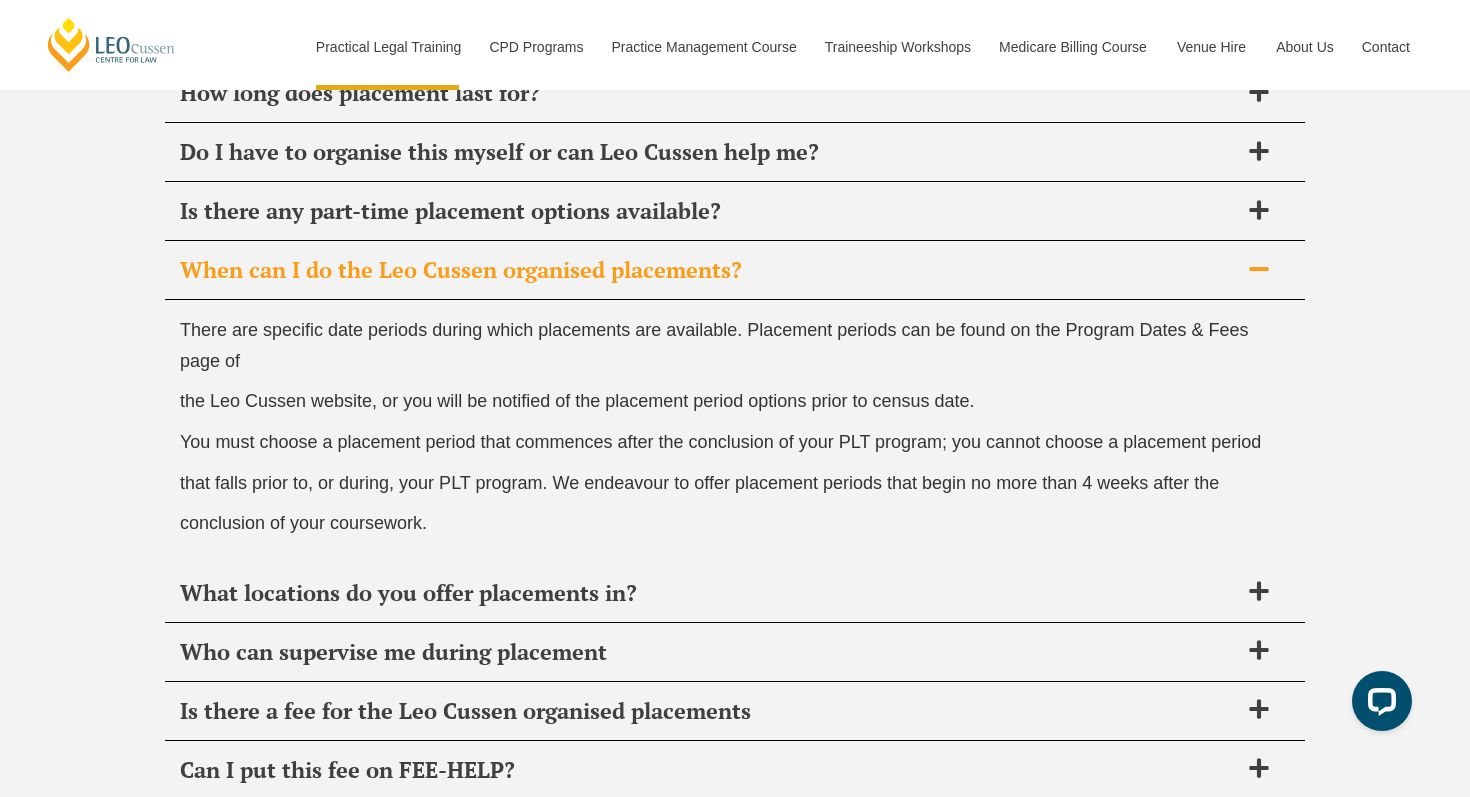 scroll, scrollTop: 7259, scrollLeft: 0, axis: vertical 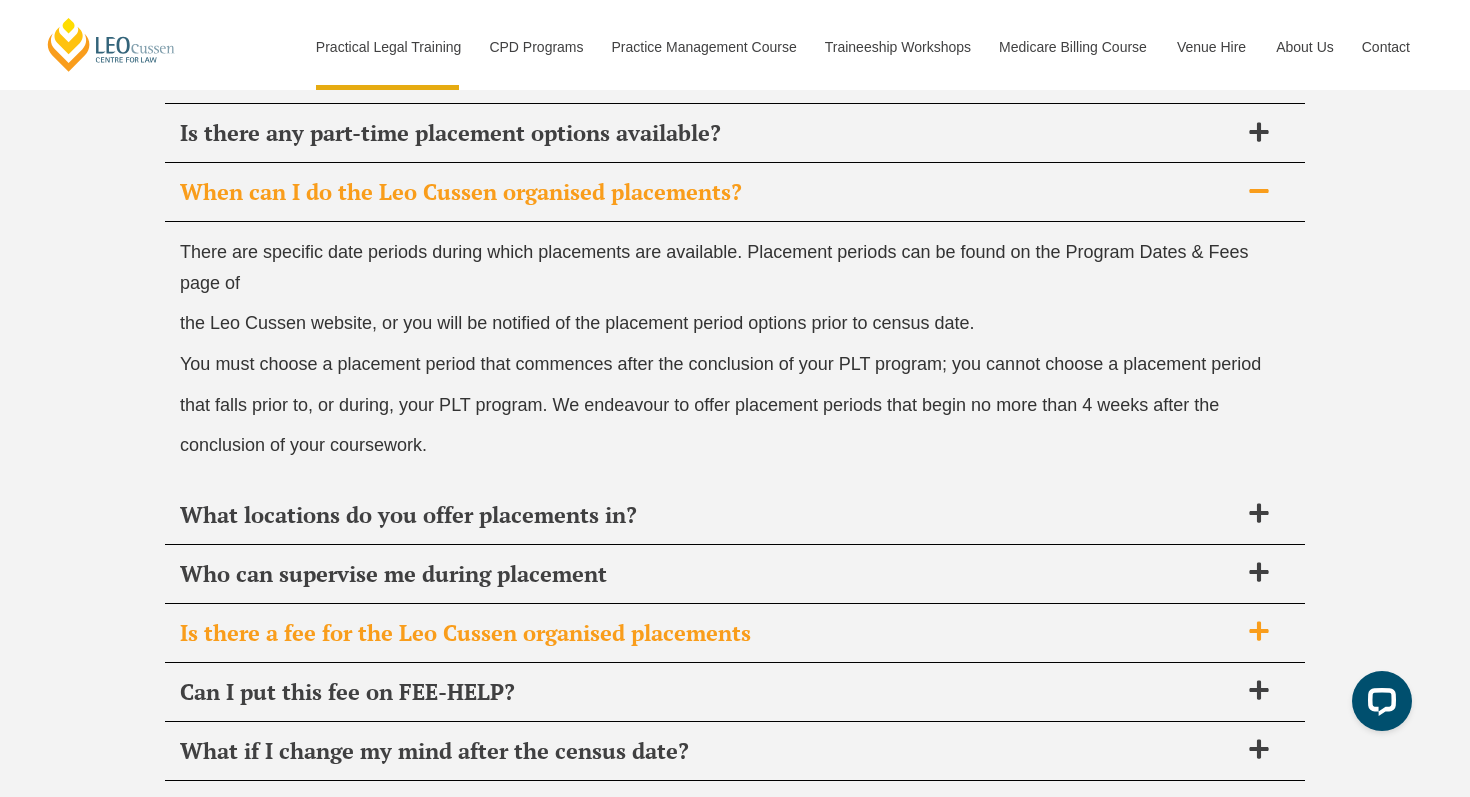 click on "Is there a fee for the Leo Cussen organised placements" at bounding box center [709, 633] 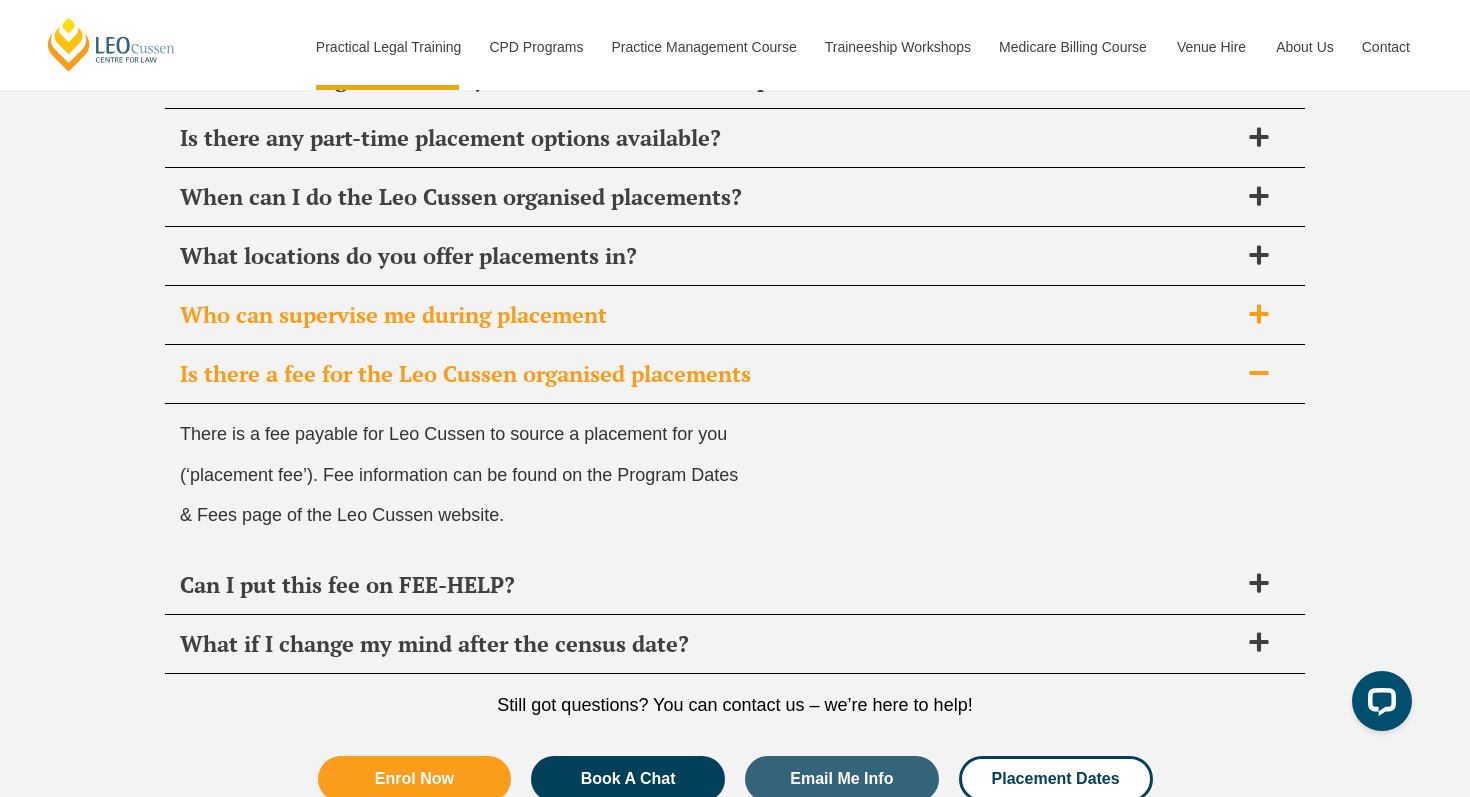 scroll, scrollTop: 7255, scrollLeft: 0, axis: vertical 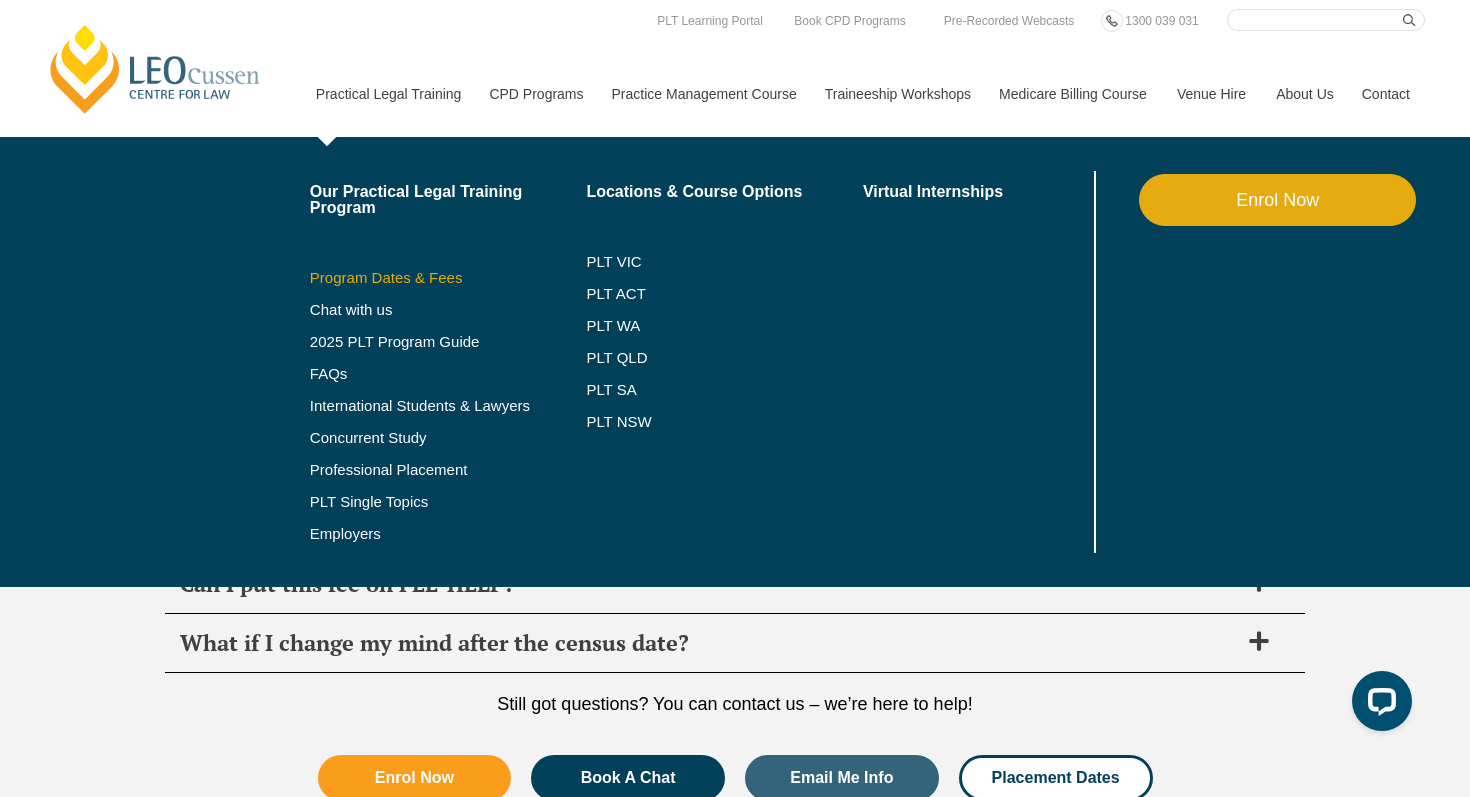 click on "Program Dates & Fees" at bounding box center (448, 278) 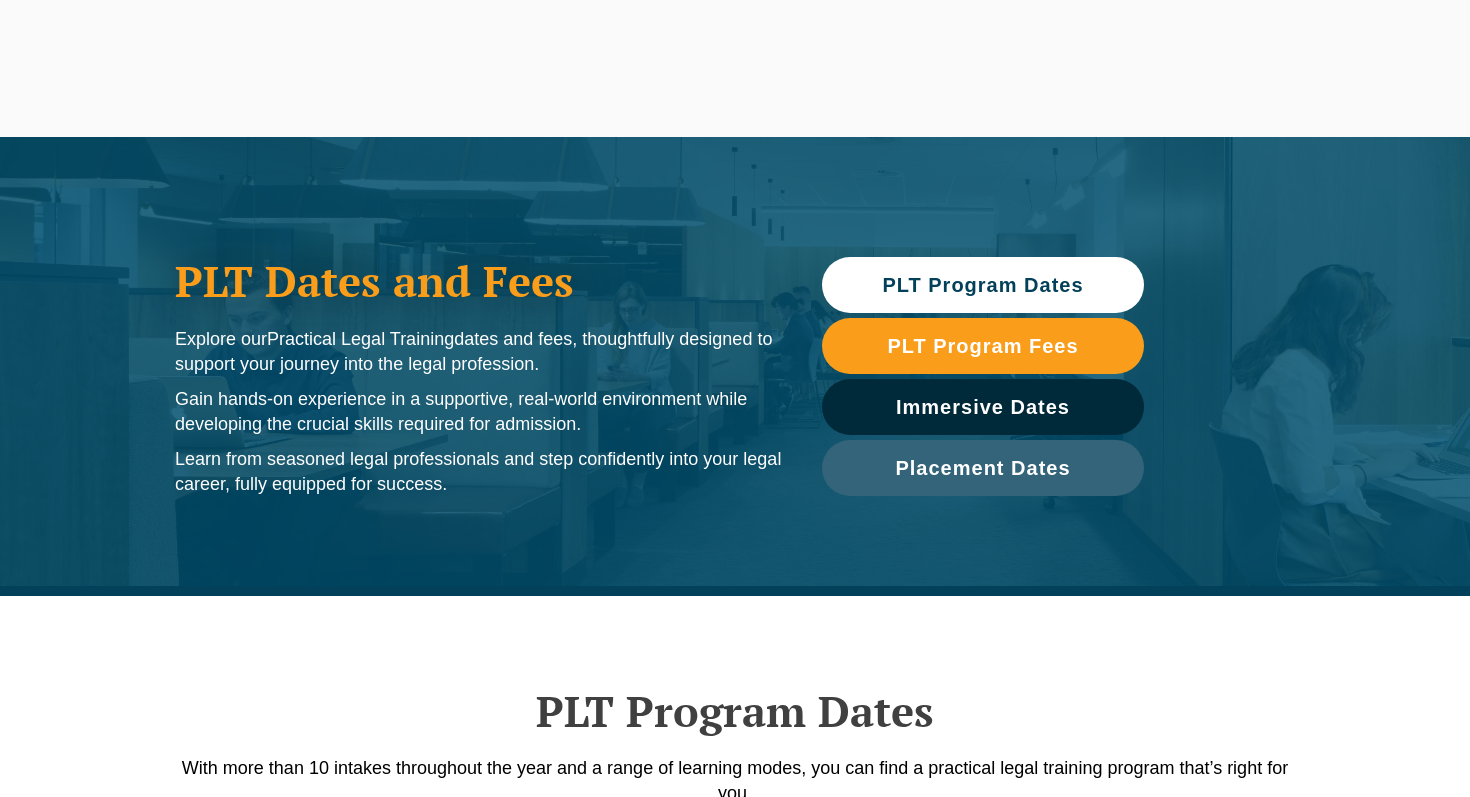 scroll, scrollTop: 0, scrollLeft: 0, axis: both 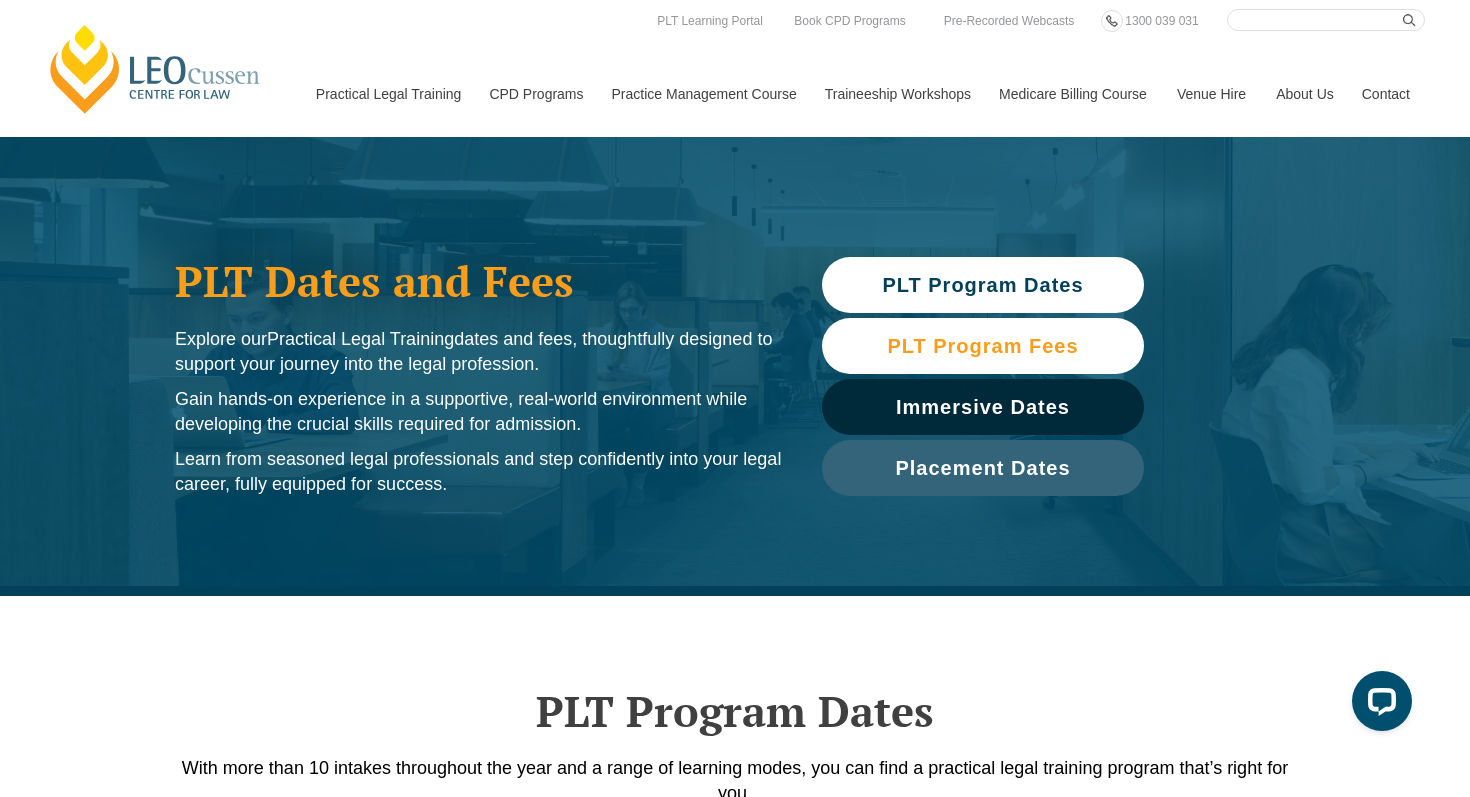 click on "PLT Program Fees" at bounding box center [982, 346] 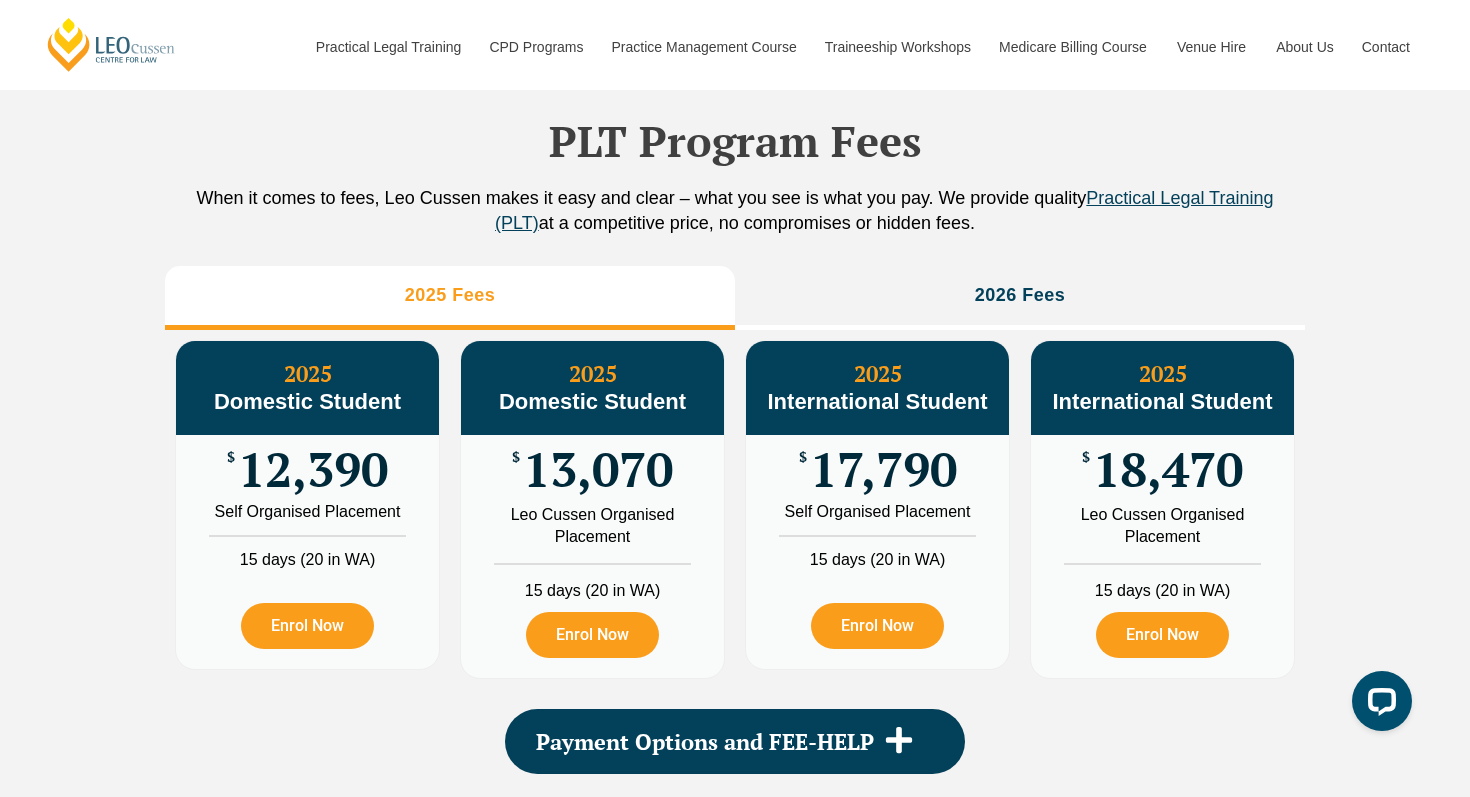 scroll, scrollTop: 2226, scrollLeft: 0, axis: vertical 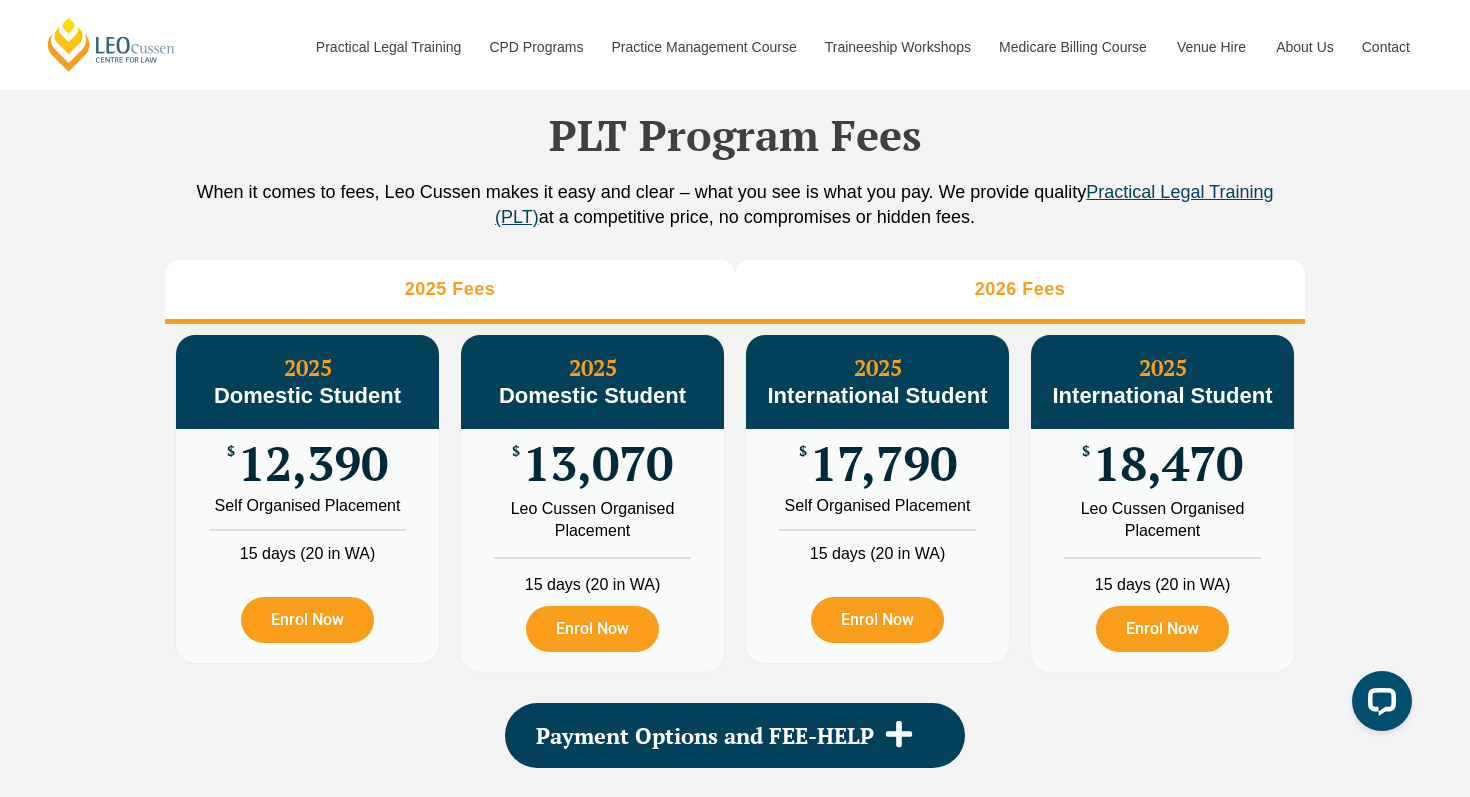 click on "2026 Fees" at bounding box center (1020, 289) 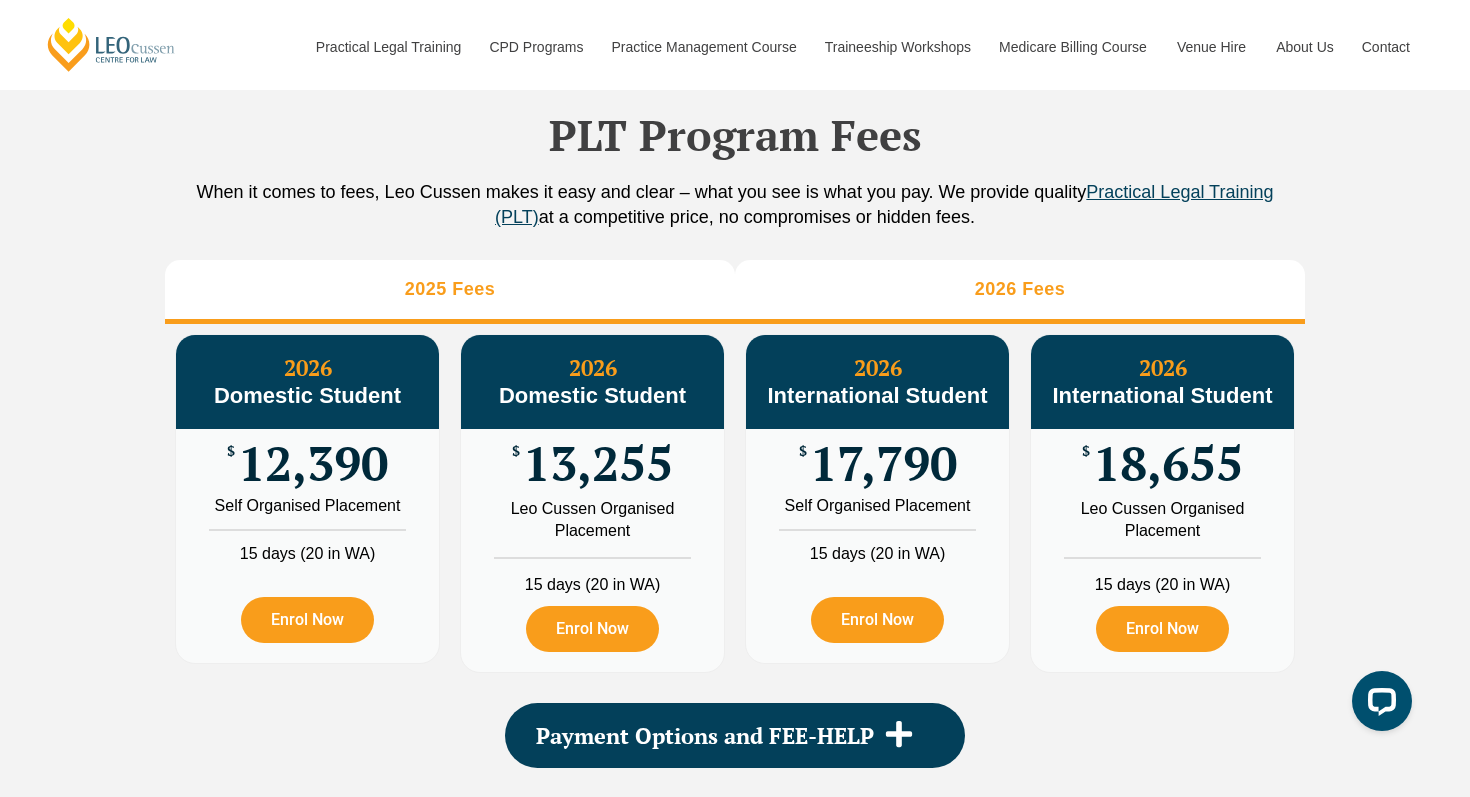 click on "2025 Fees" at bounding box center (450, 292) 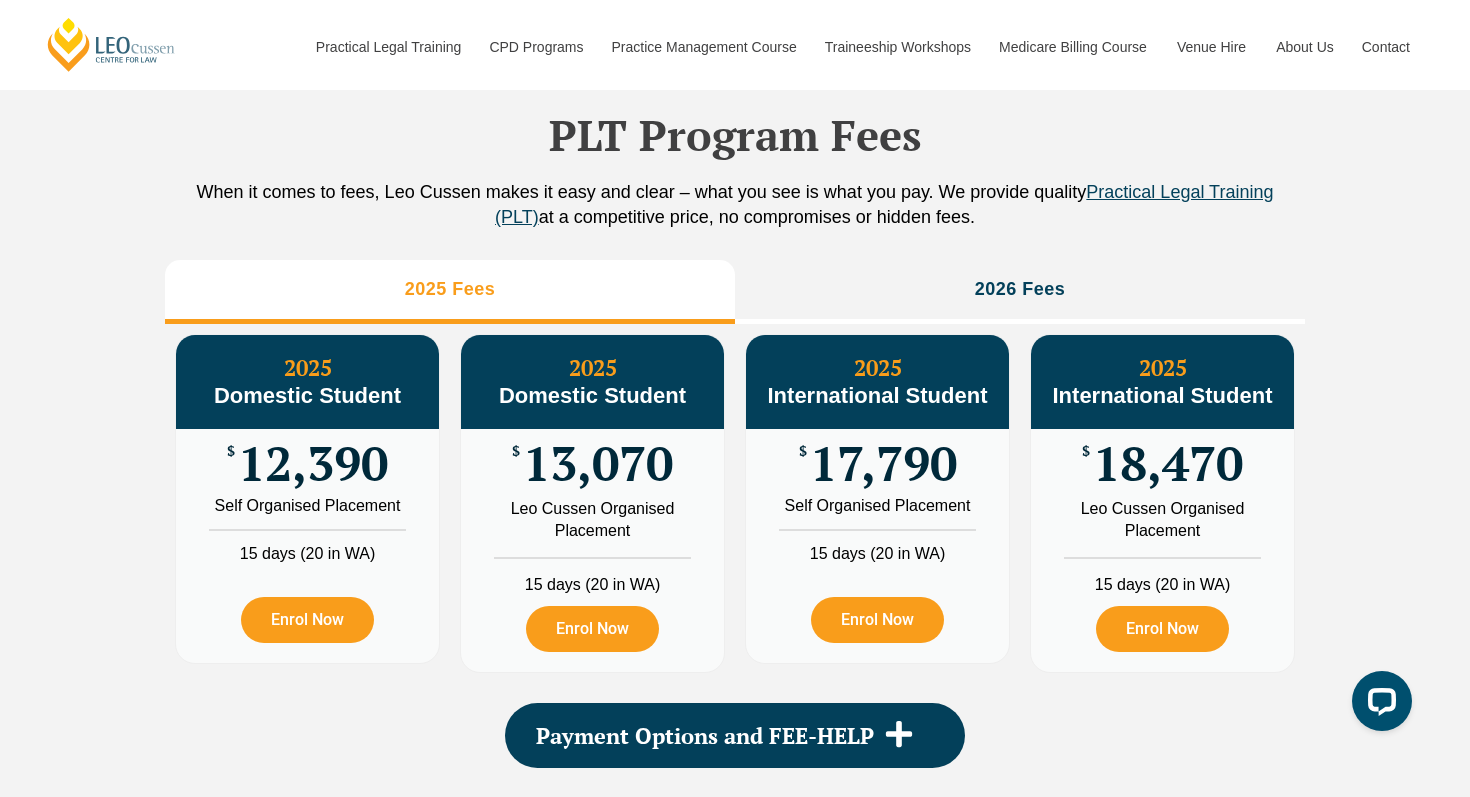scroll, scrollTop: 2431, scrollLeft: 0, axis: vertical 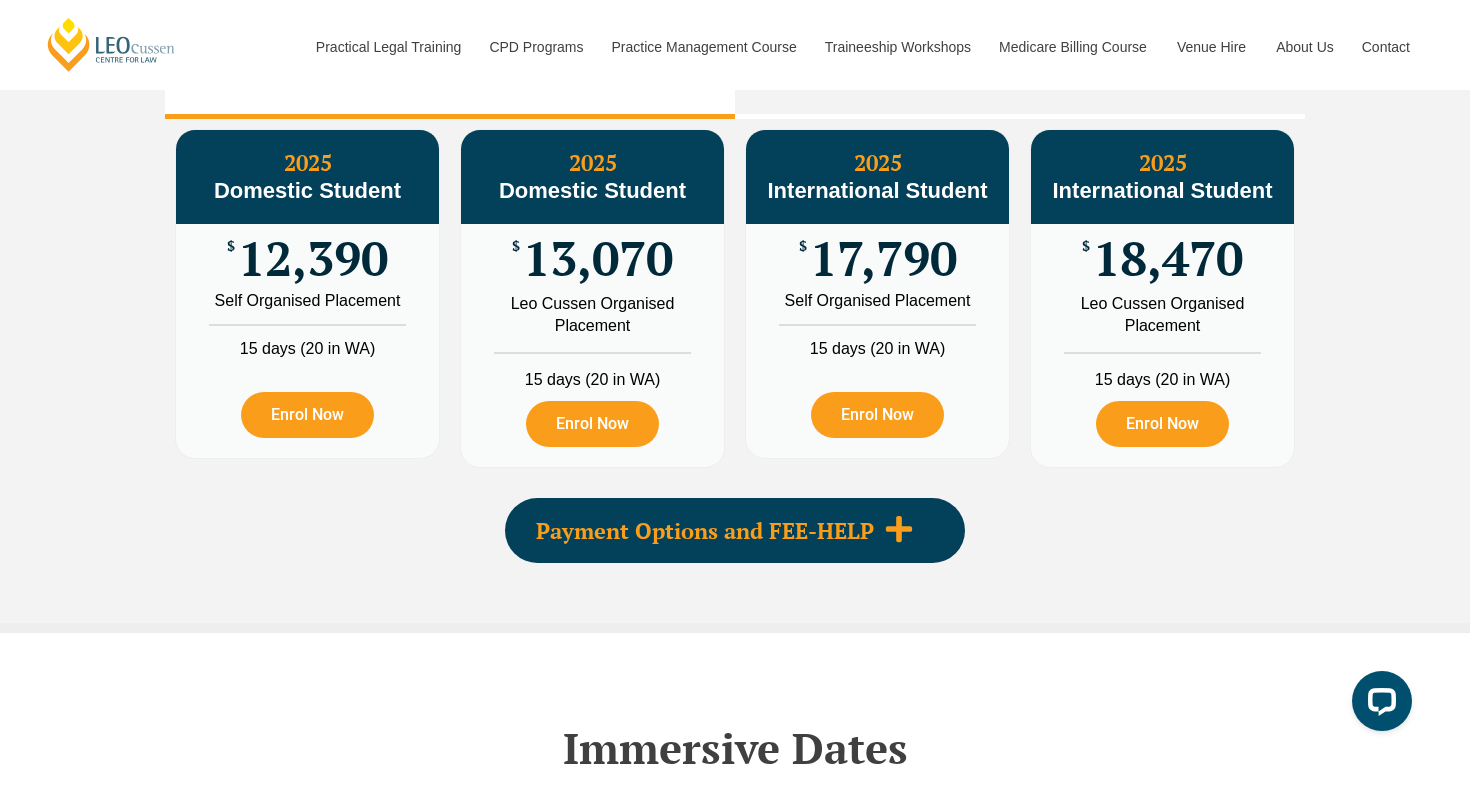 click on "Payment Options and FEE-HELP" at bounding box center (705, 531) 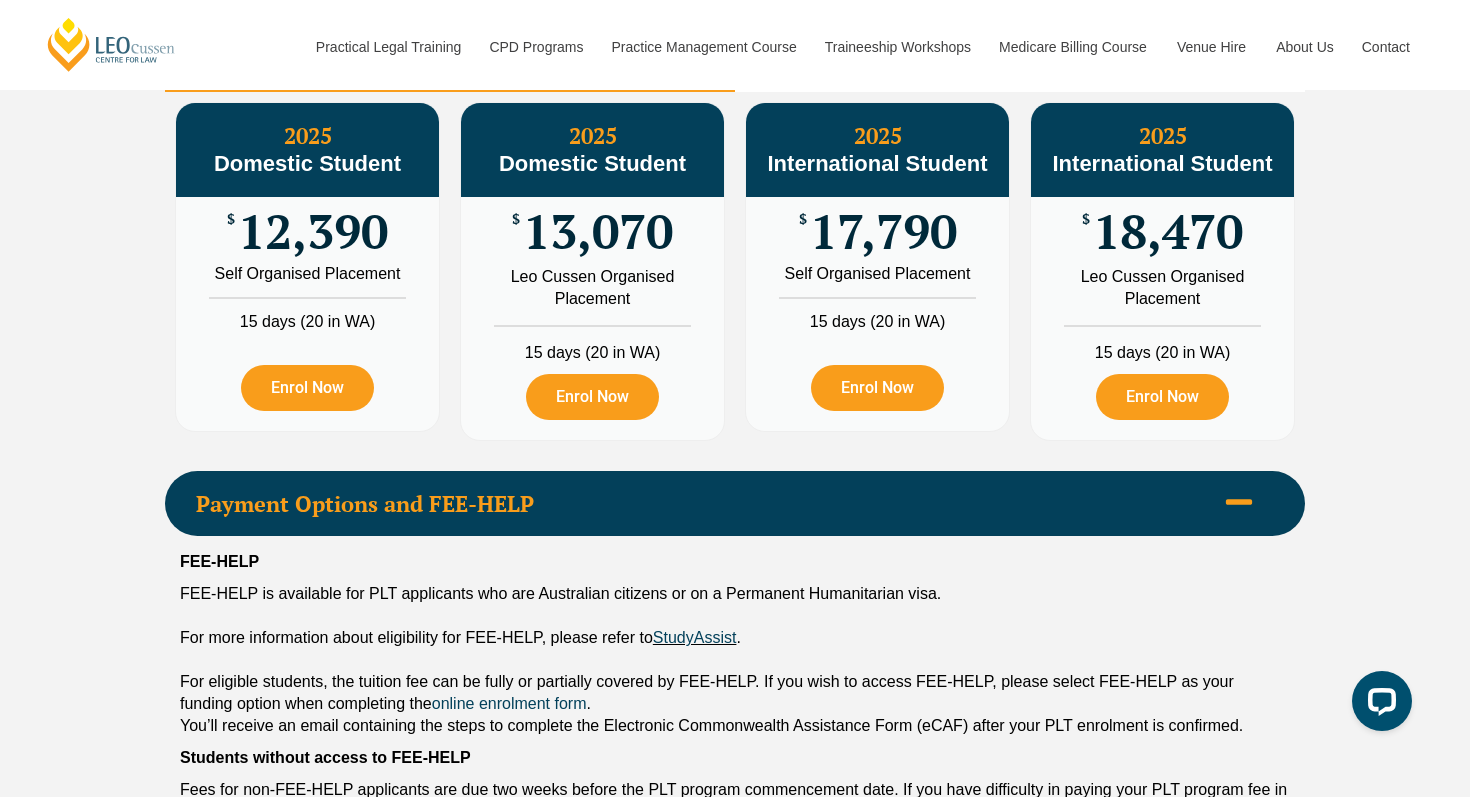 scroll, scrollTop: 2494, scrollLeft: 0, axis: vertical 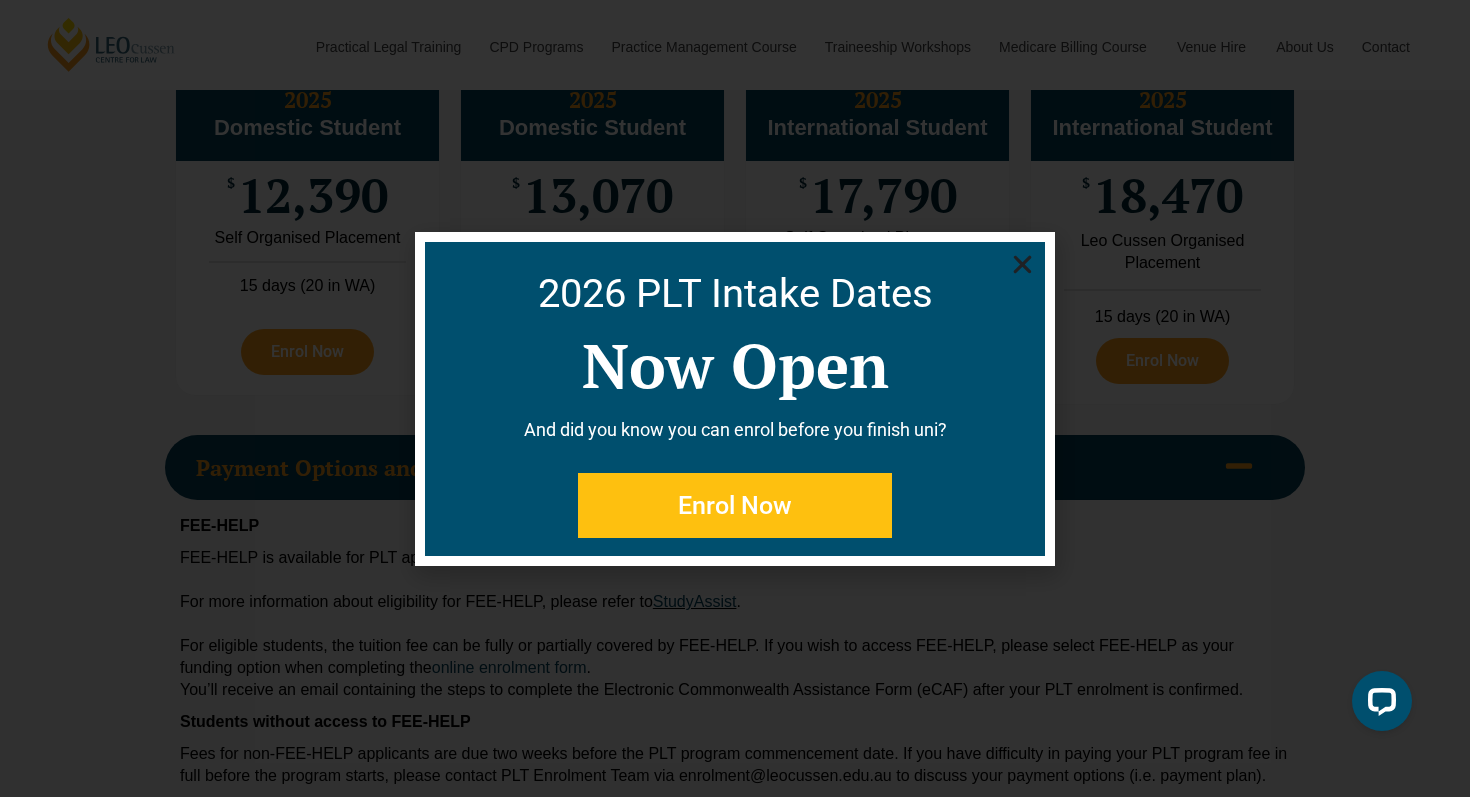 click 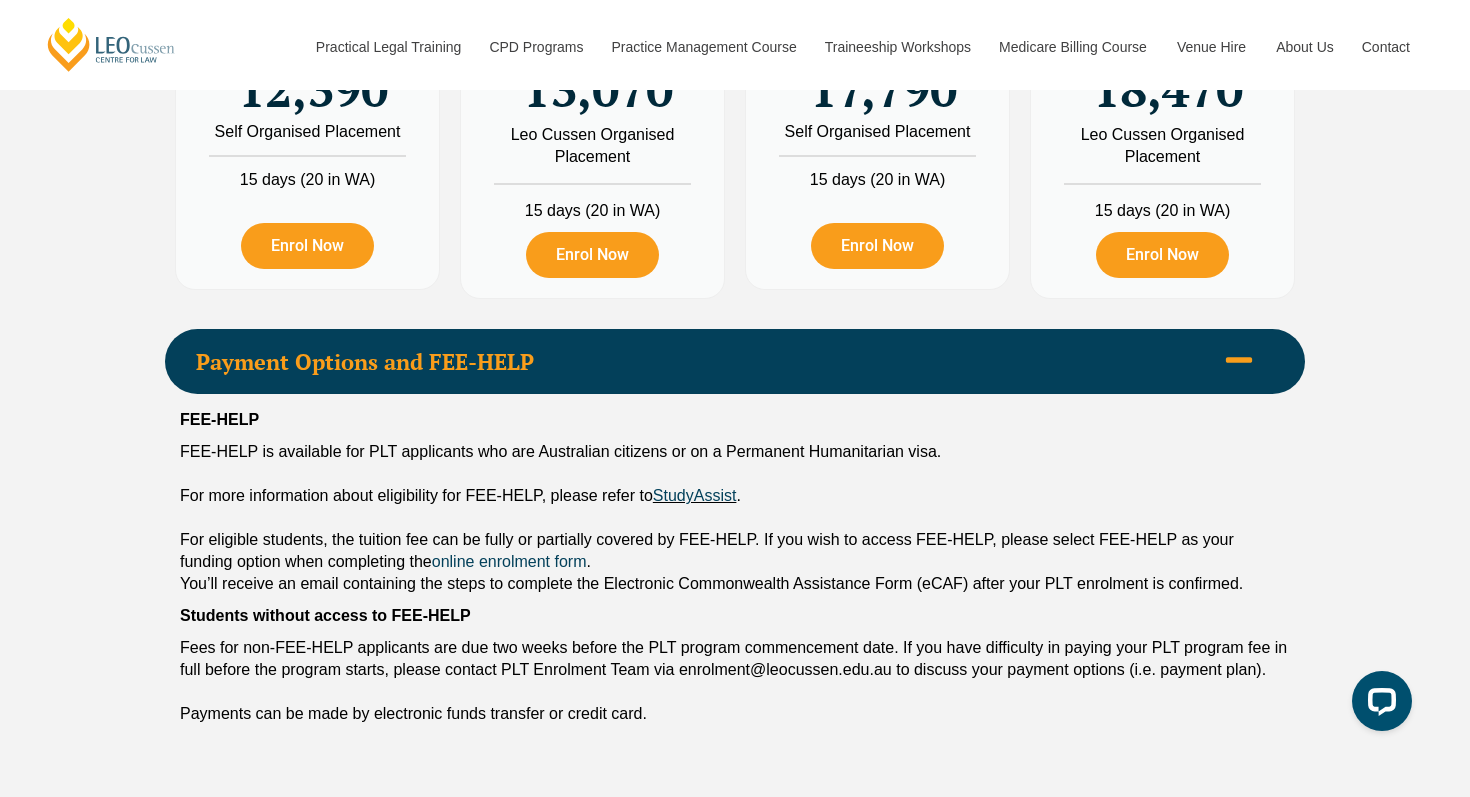 scroll, scrollTop: 2603, scrollLeft: 0, axis: vertical 